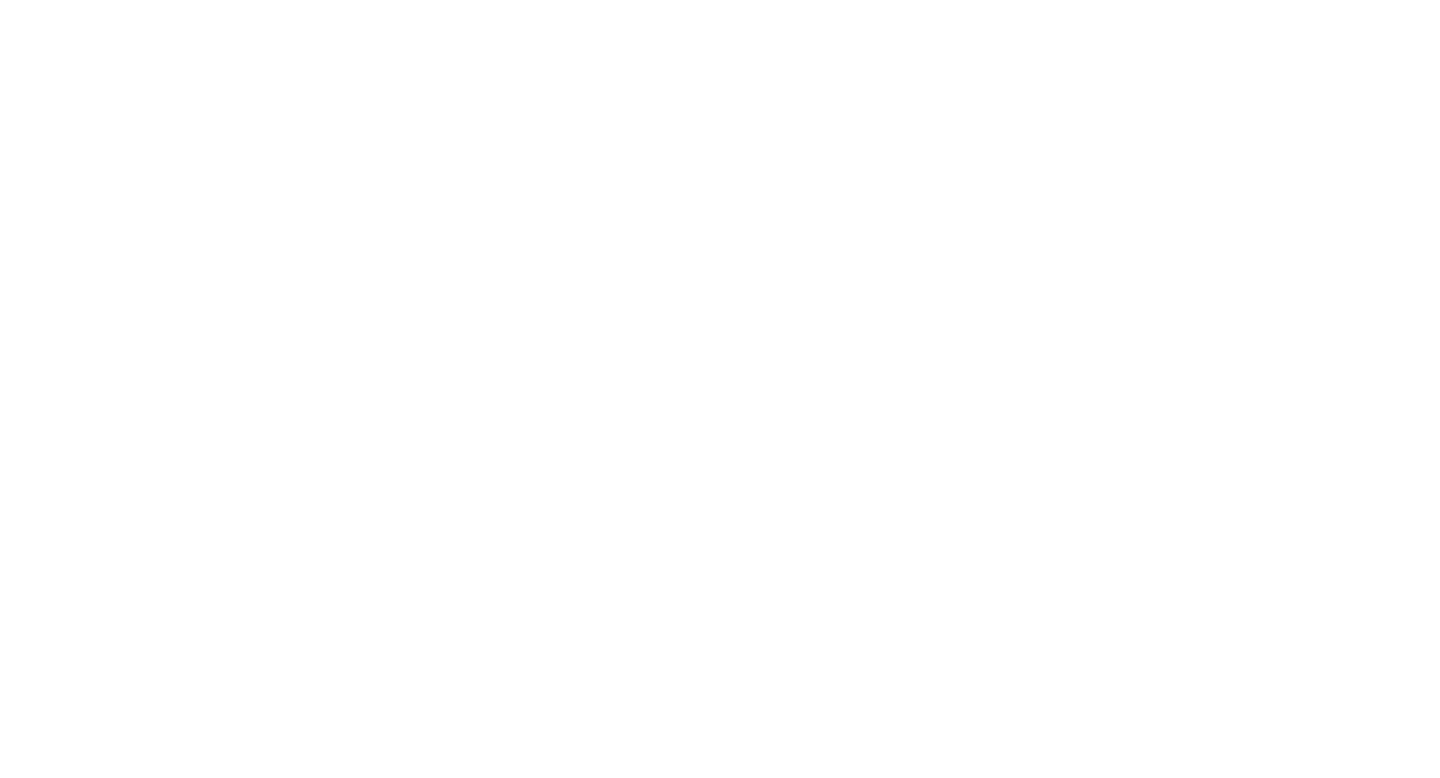 scroll, scrollTop: 0, scrollLeft: 0, axis: both 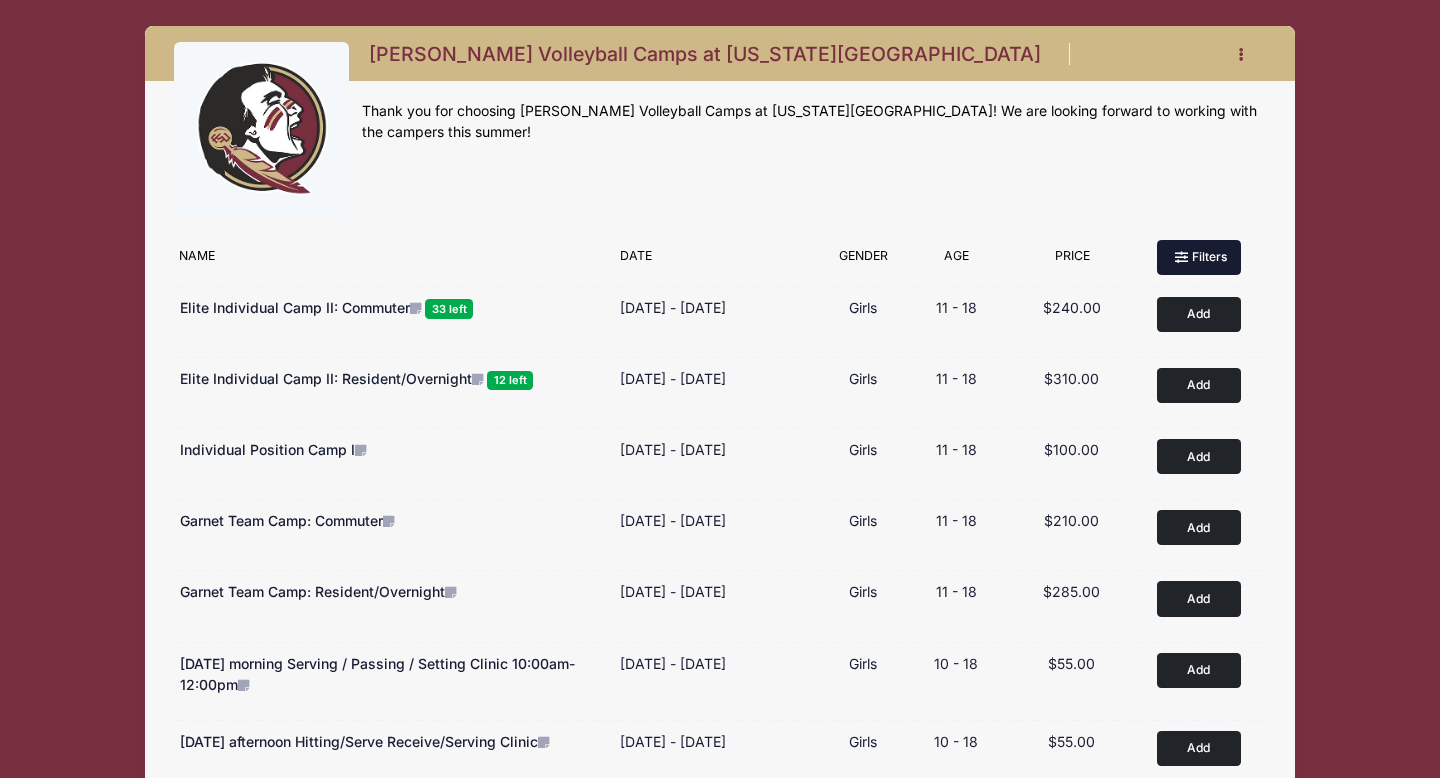 click at bounding box center (1184, 258) 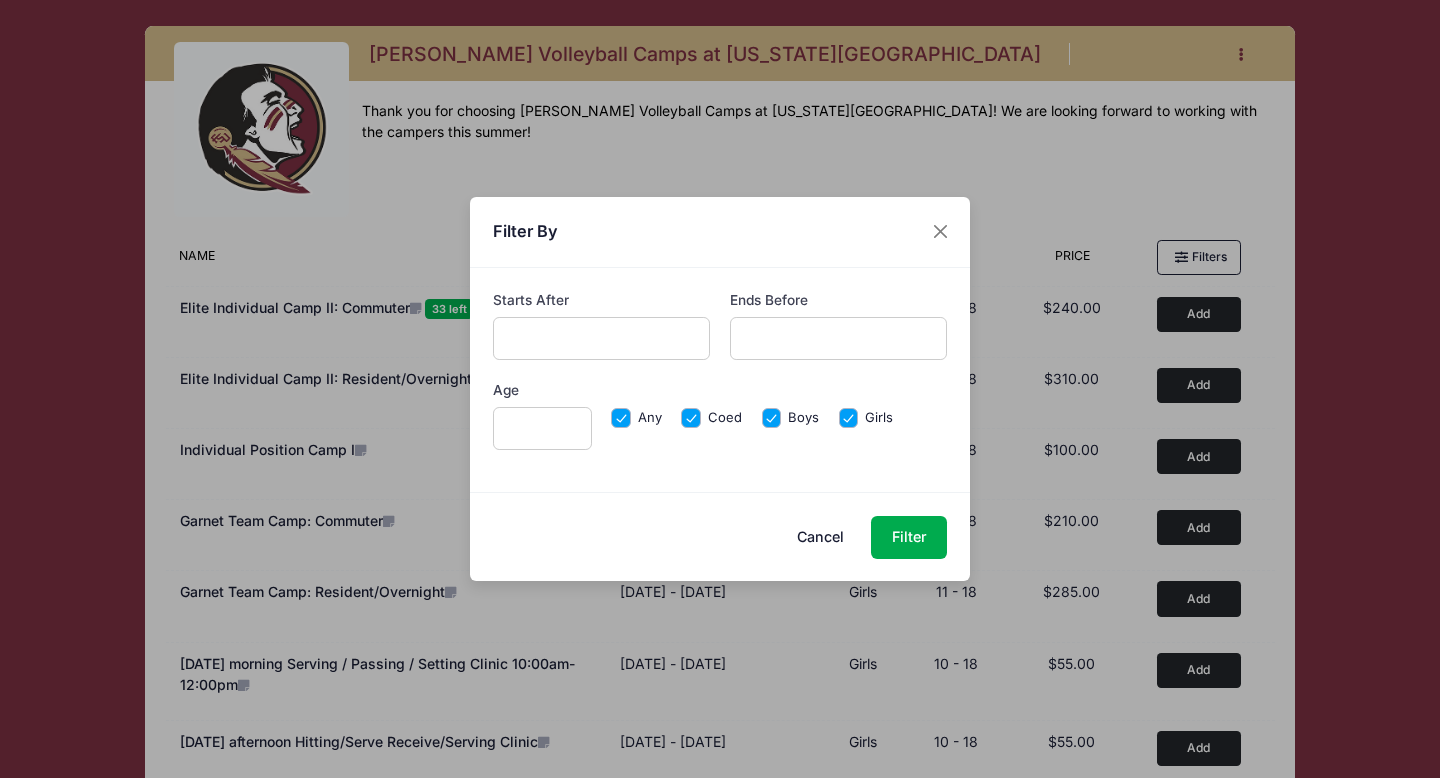 click on "Filter By
Starts After
Ends Before
Age
Any
Coed" at bounding box center (720, 389) 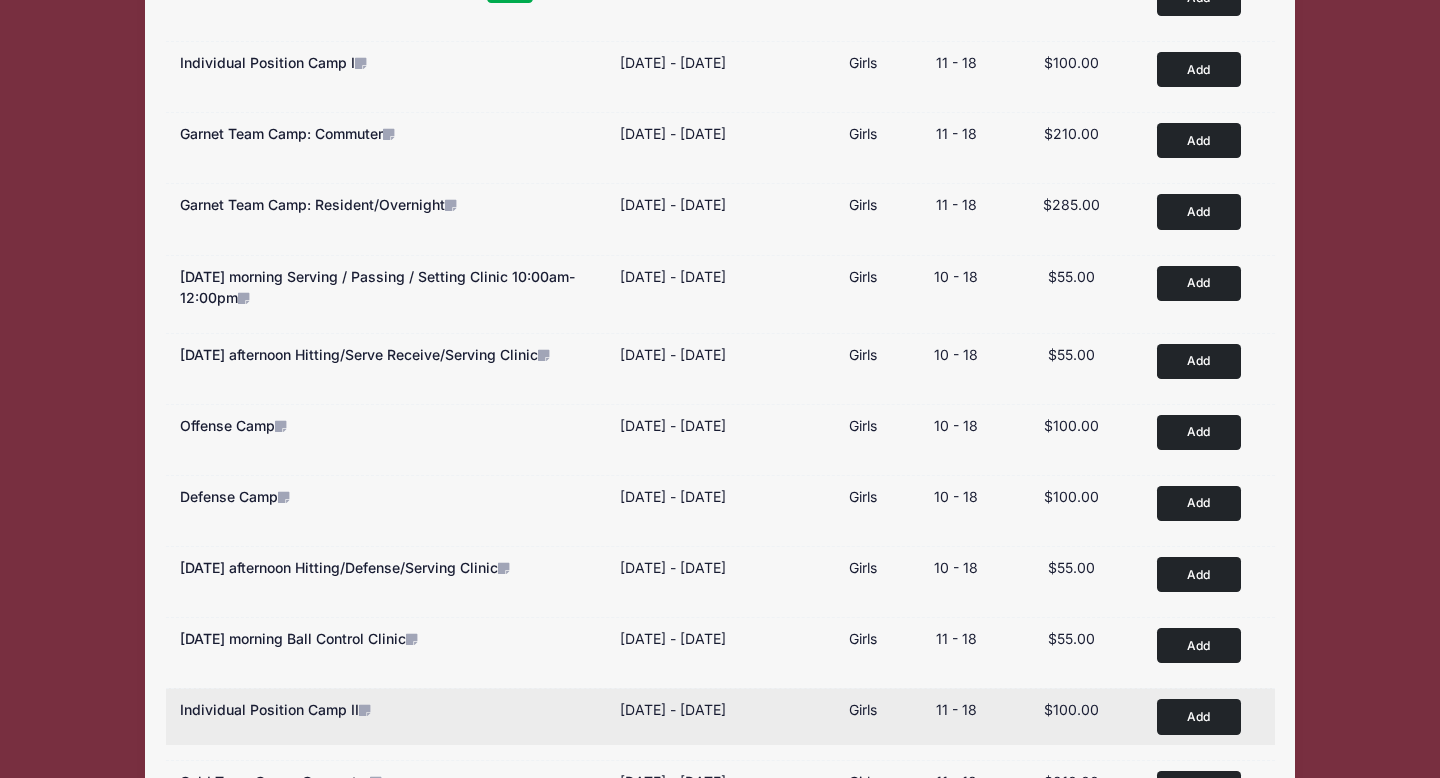 scroll, scrollTop: 0, scrollLeft: 0, axis: both 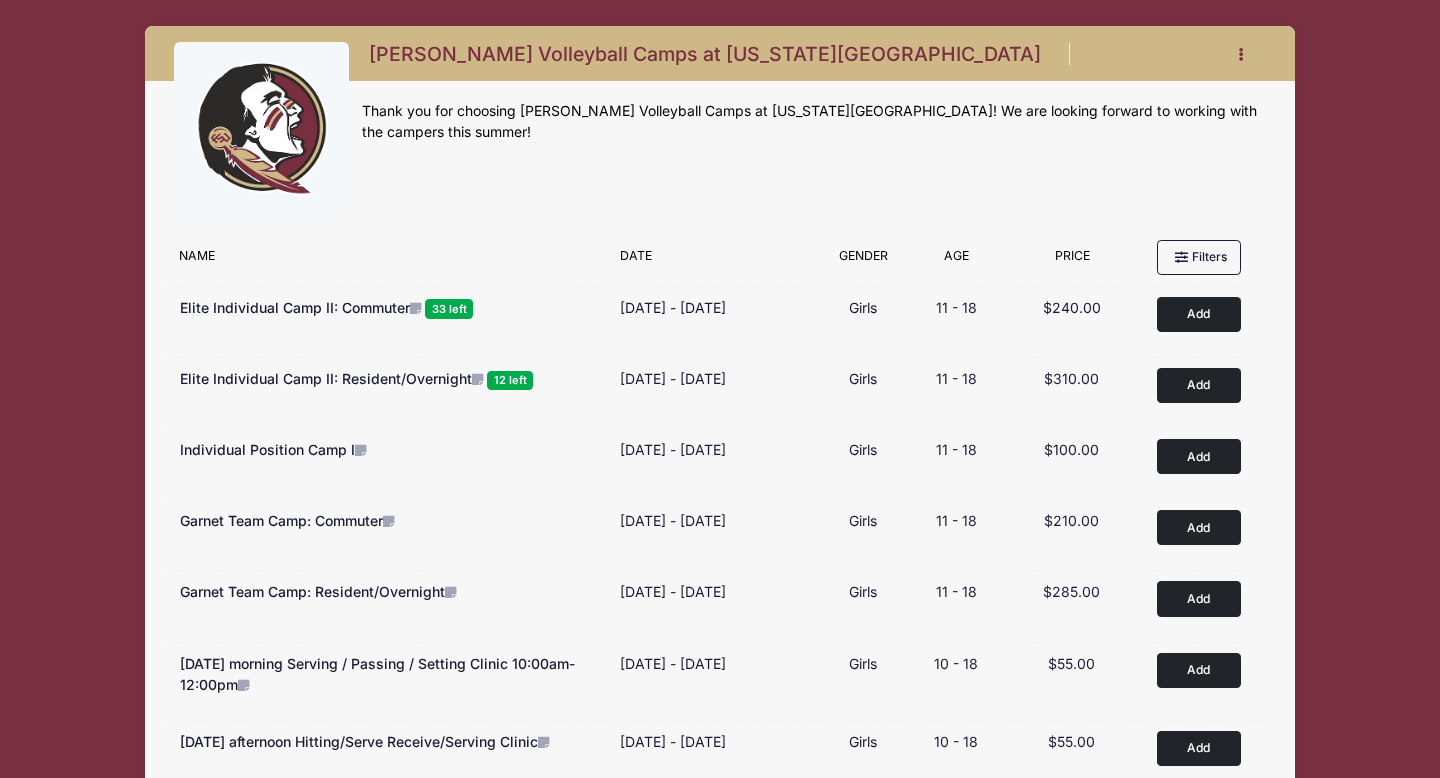 click at bounding box center [1242, 54] 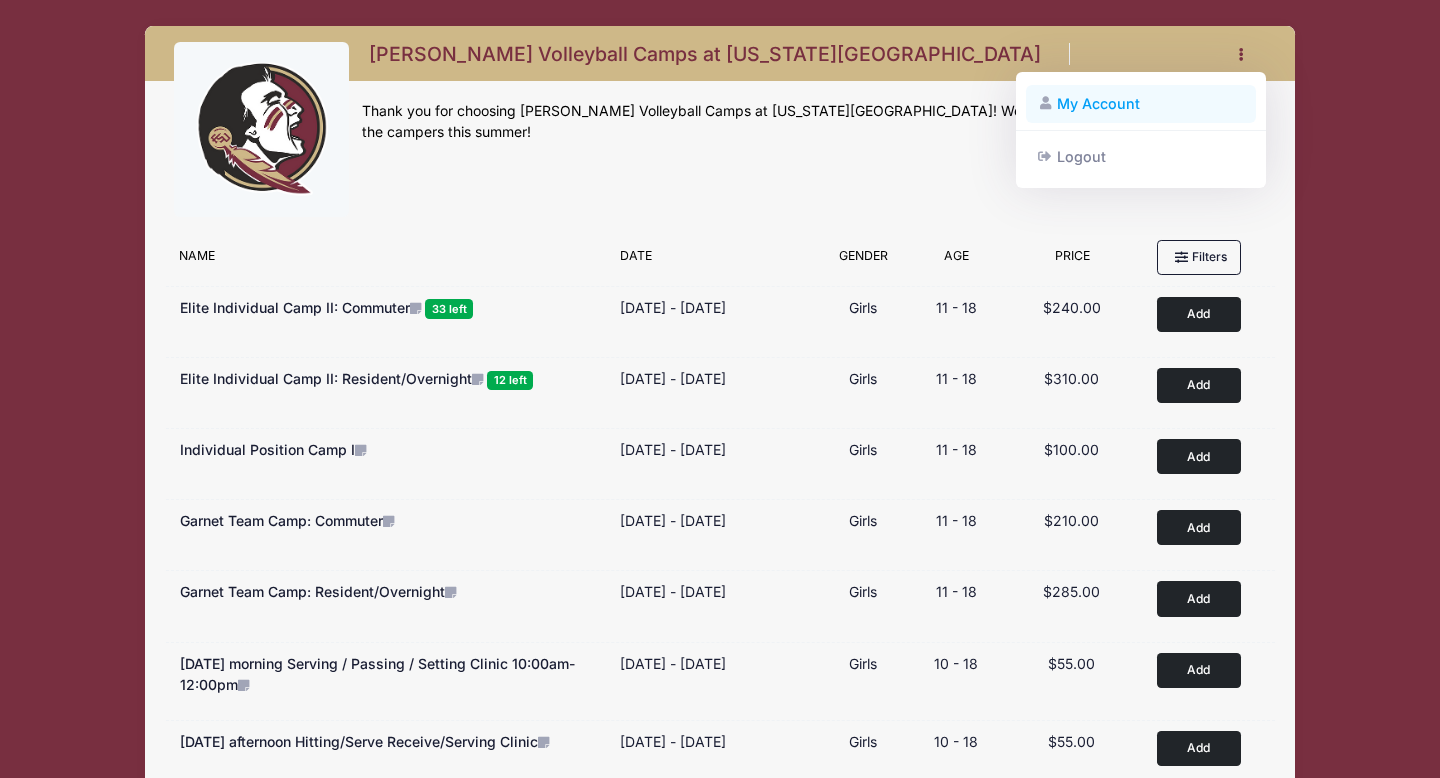 click on "My Account" at bounding box center [1141, 104] 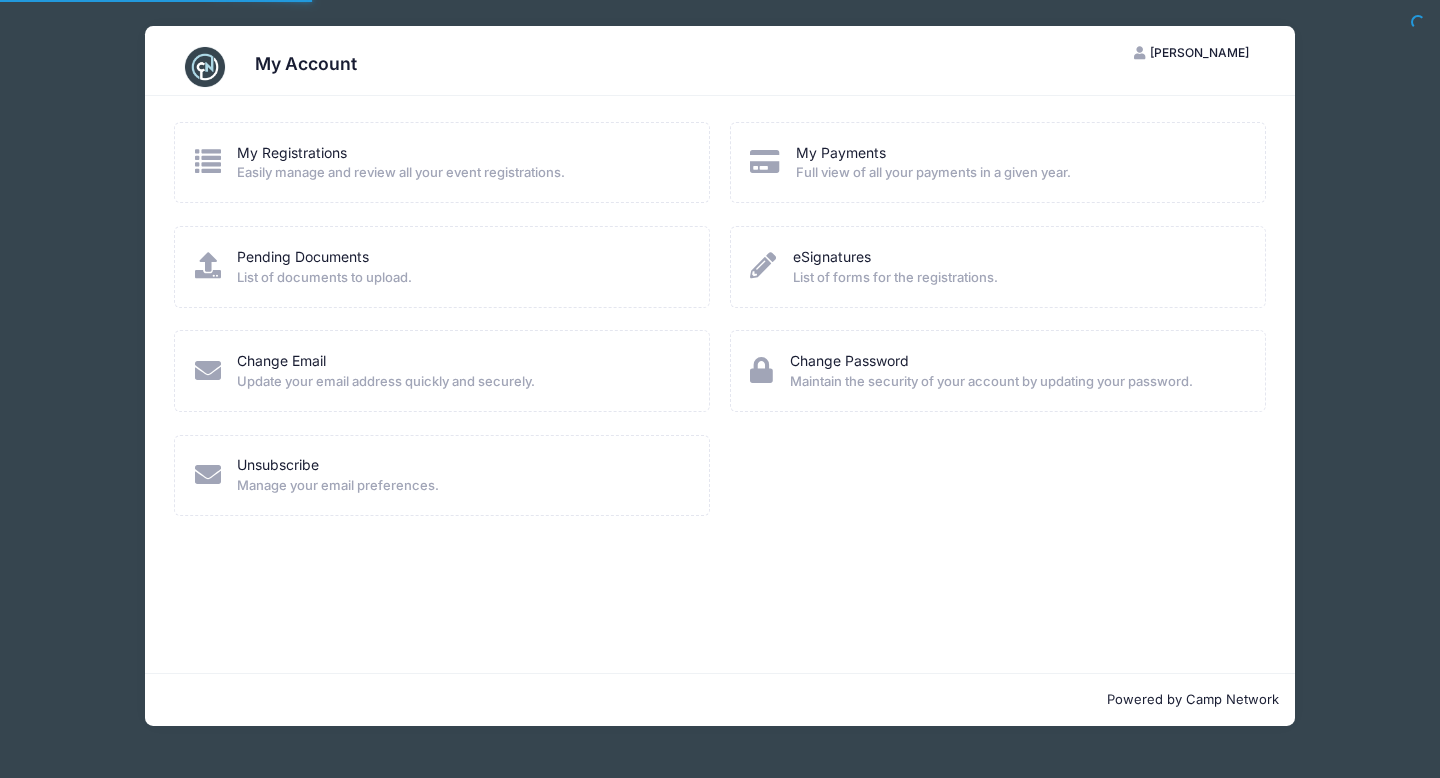 scroll, scrollTop: 0, scrollLeft: 0, axis: both 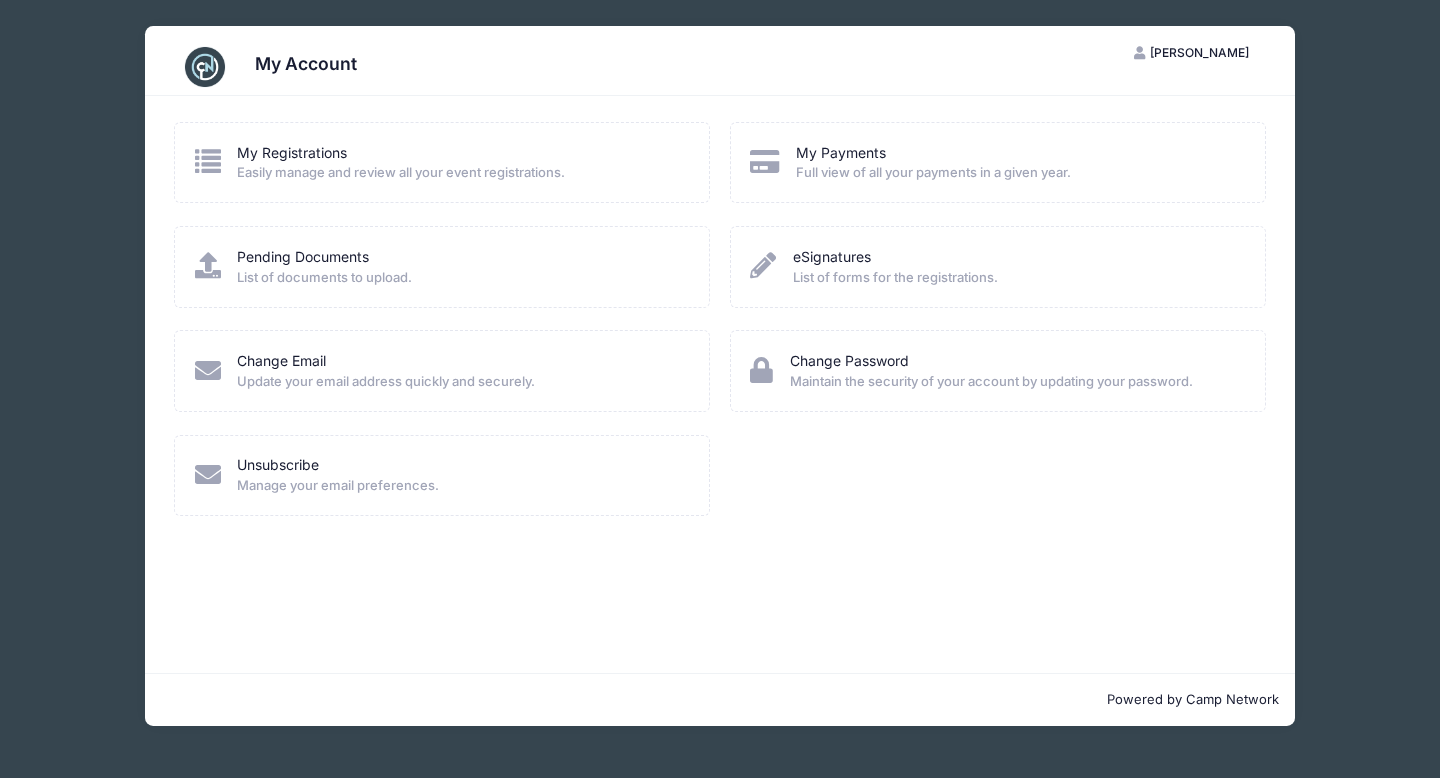 click on "Easily manage and review all your event registrations." at bounding box center [401, 173] 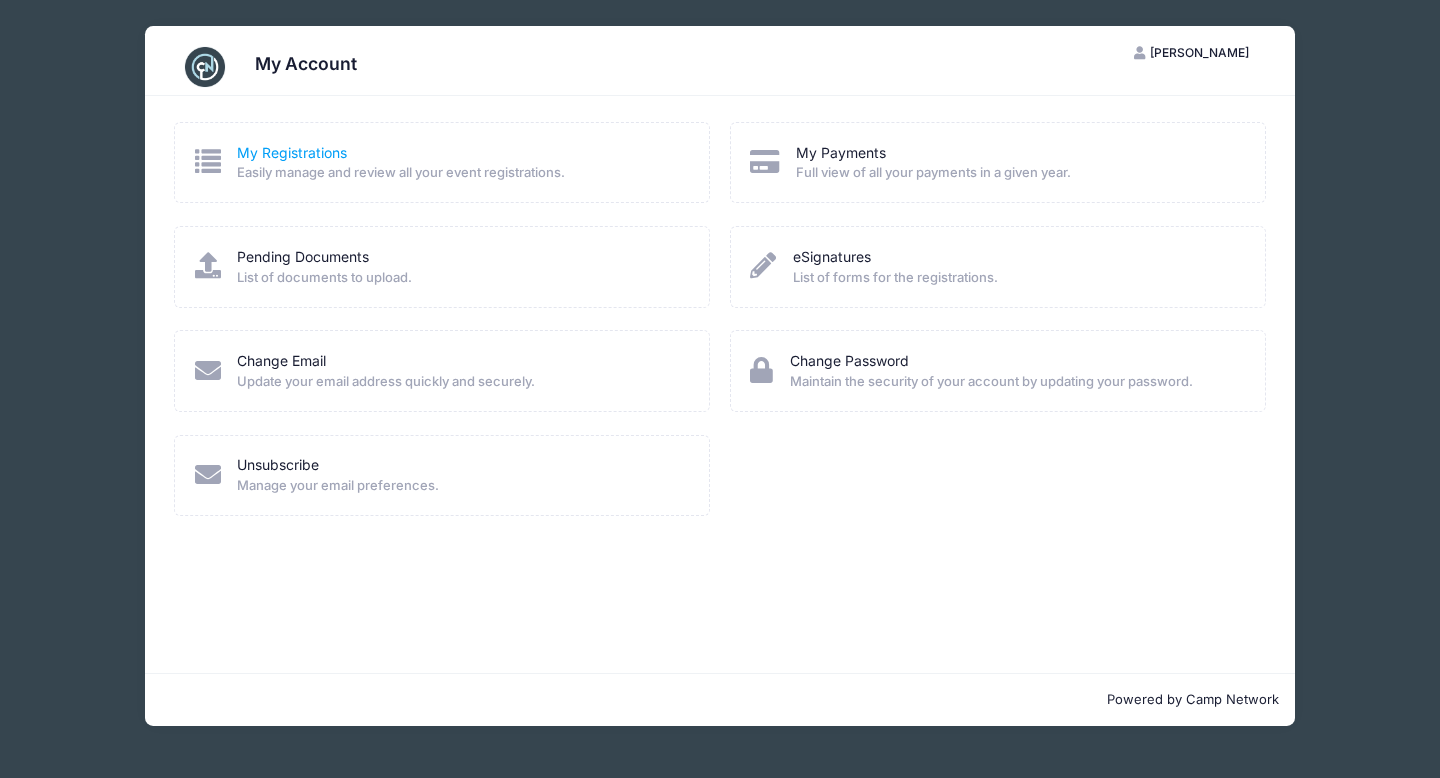 click on "My Registrations" at bounding box center (292, 152) 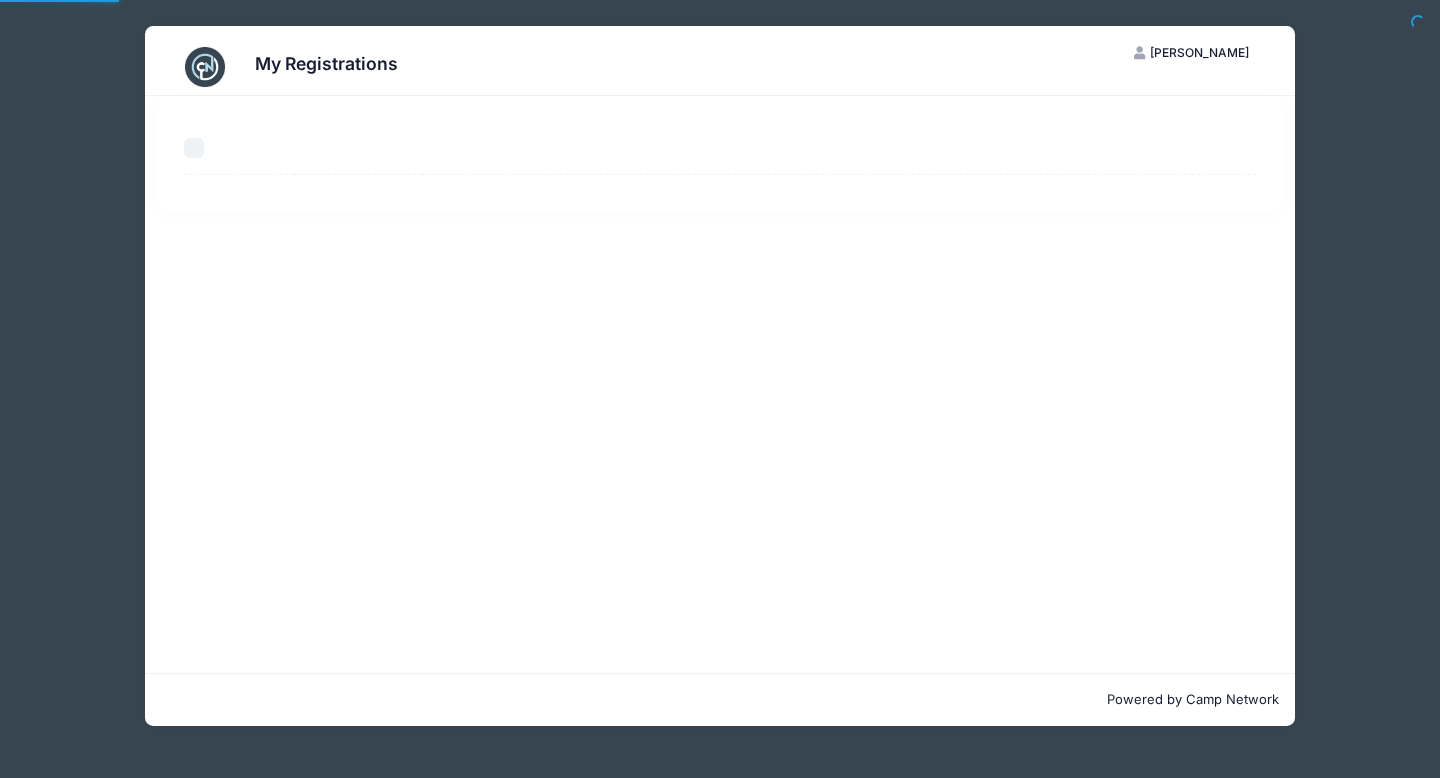 scroll, scrollTop: 0, scrollLeft: 0, axis: both 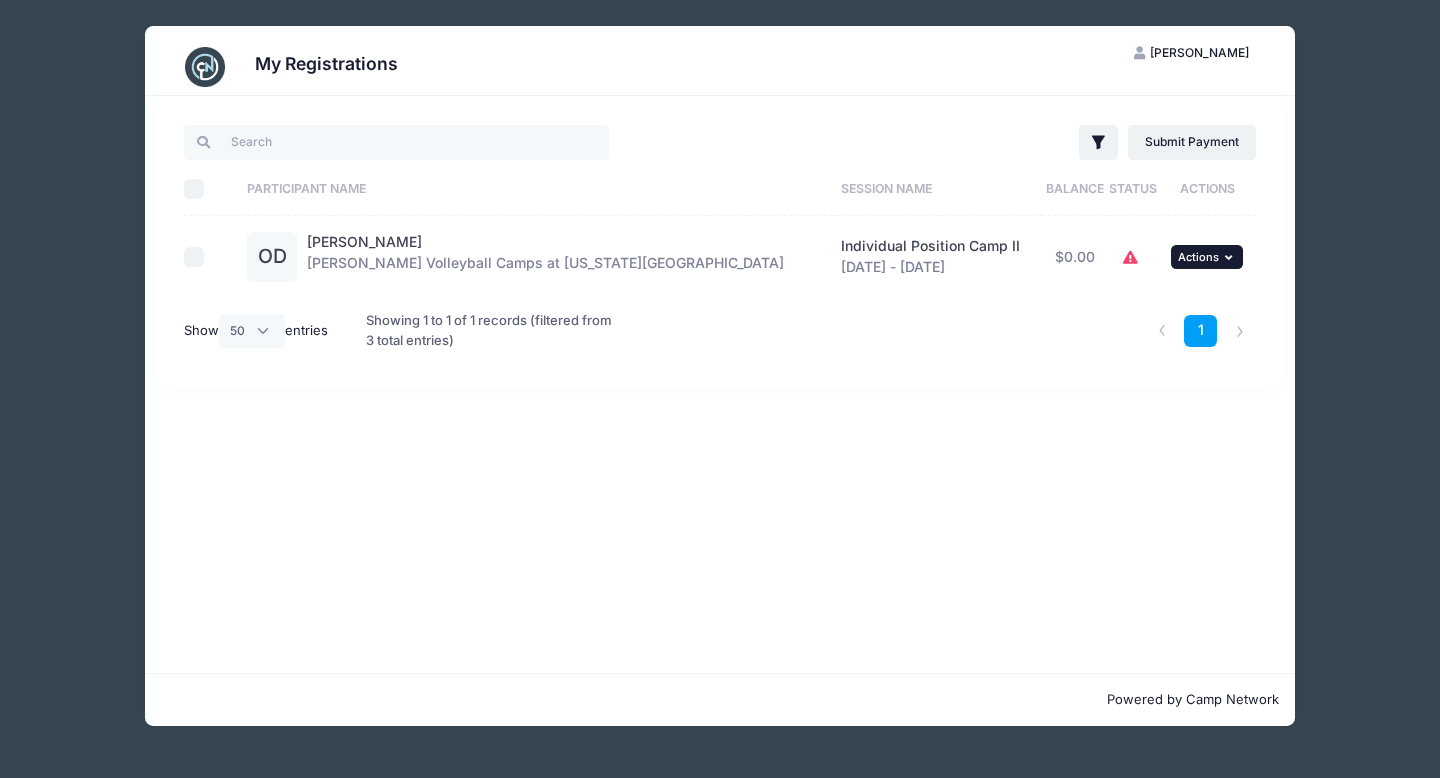 click on "Actions" at bounding box center [1198, 257] 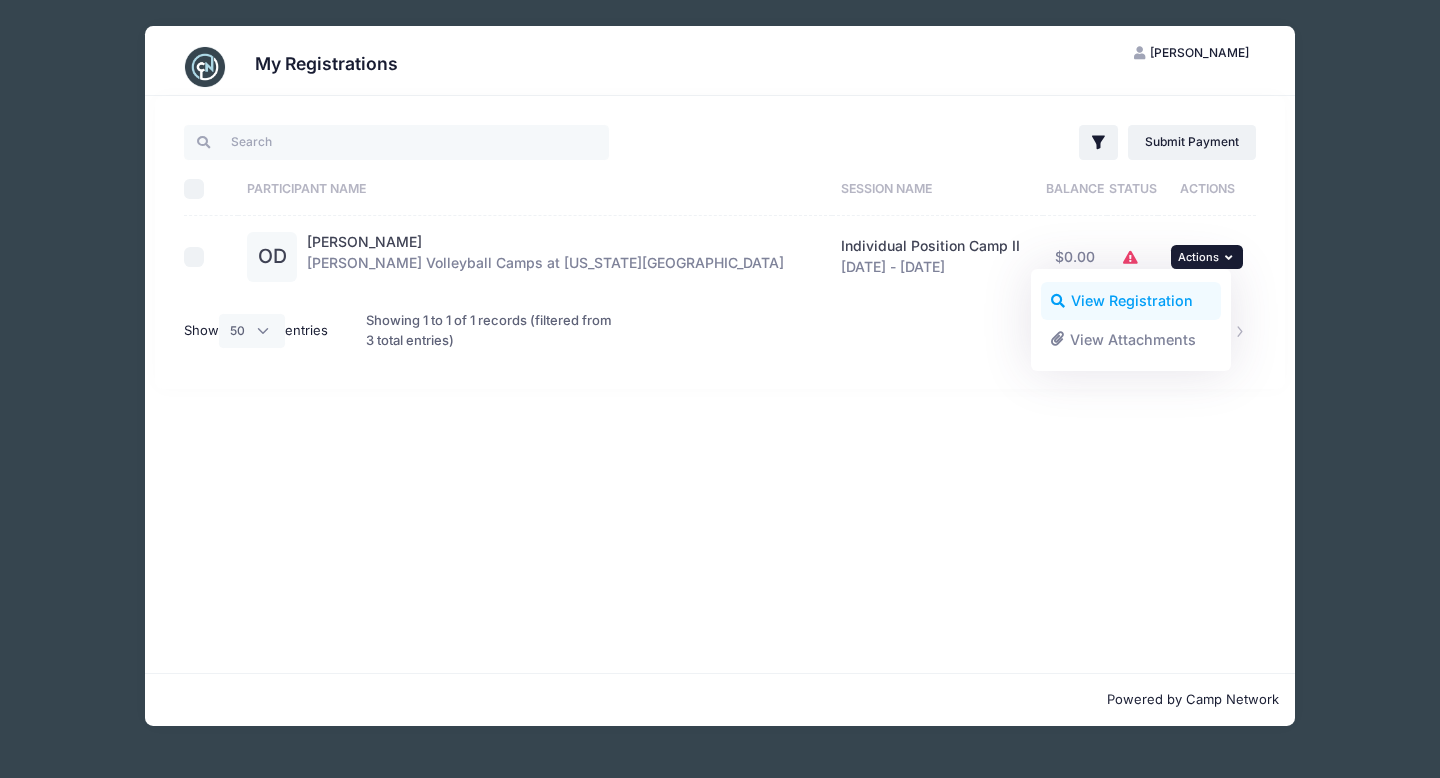 click on "View Registration" at bounding box center (1131, 301) 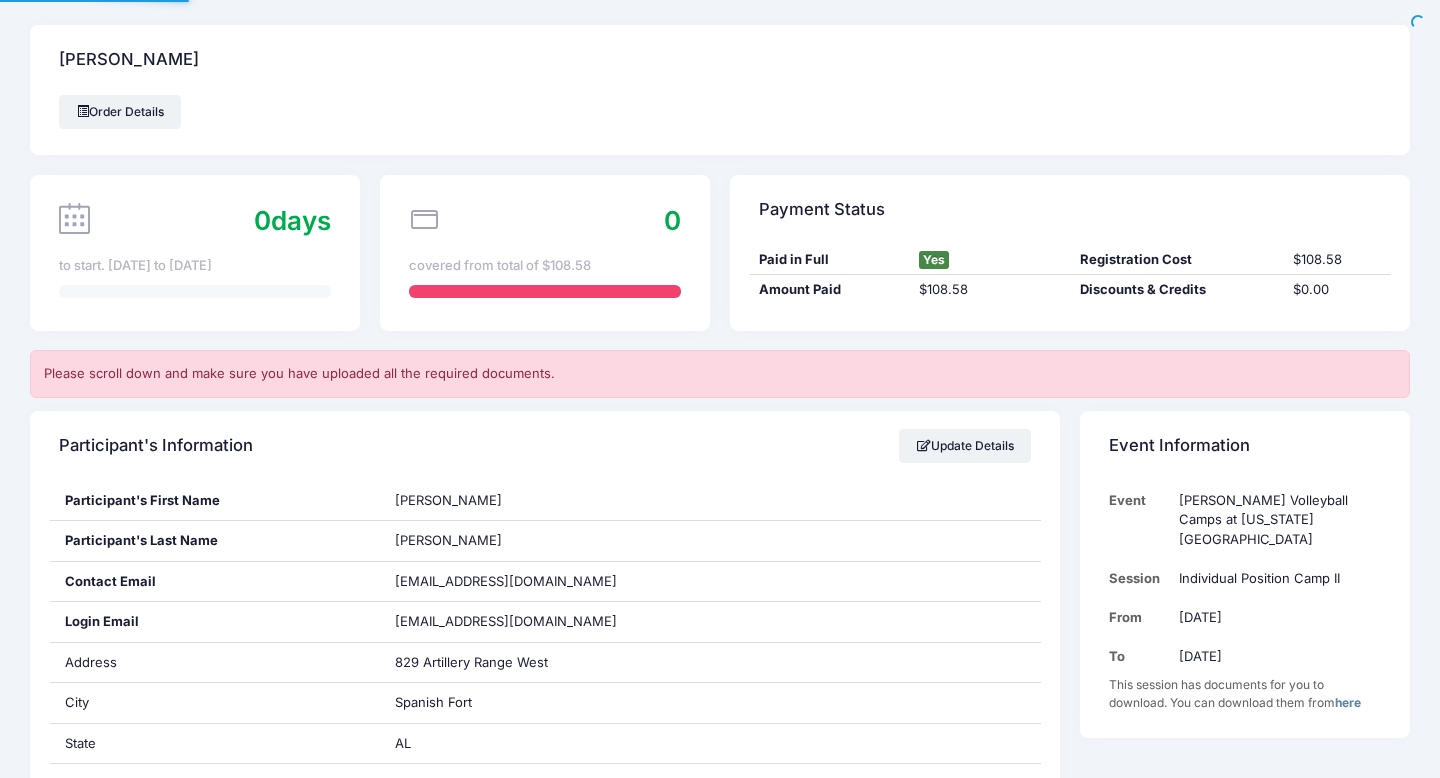 scroll, scrollTop: 0, scrollLeft: 0, axis: both 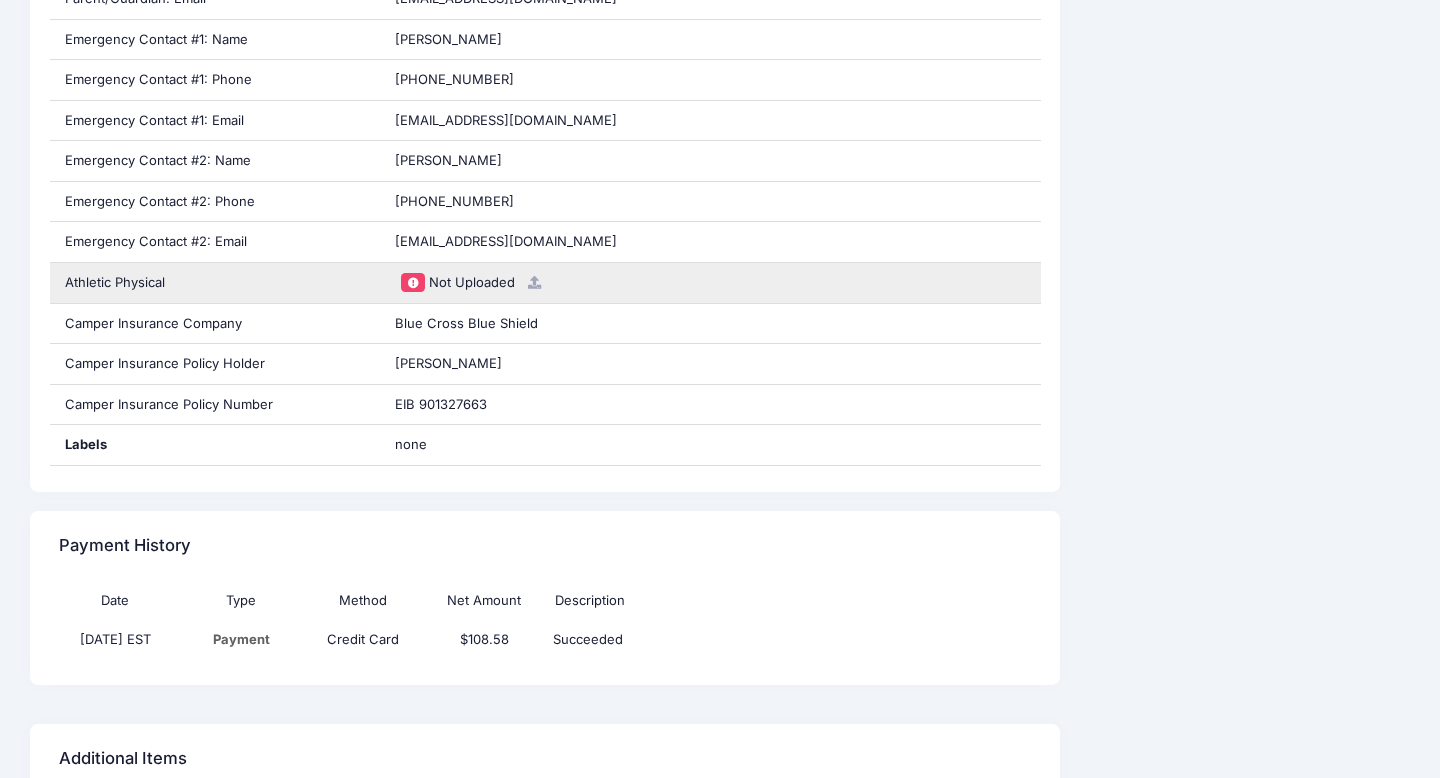 click at bounding box center [534, 282] 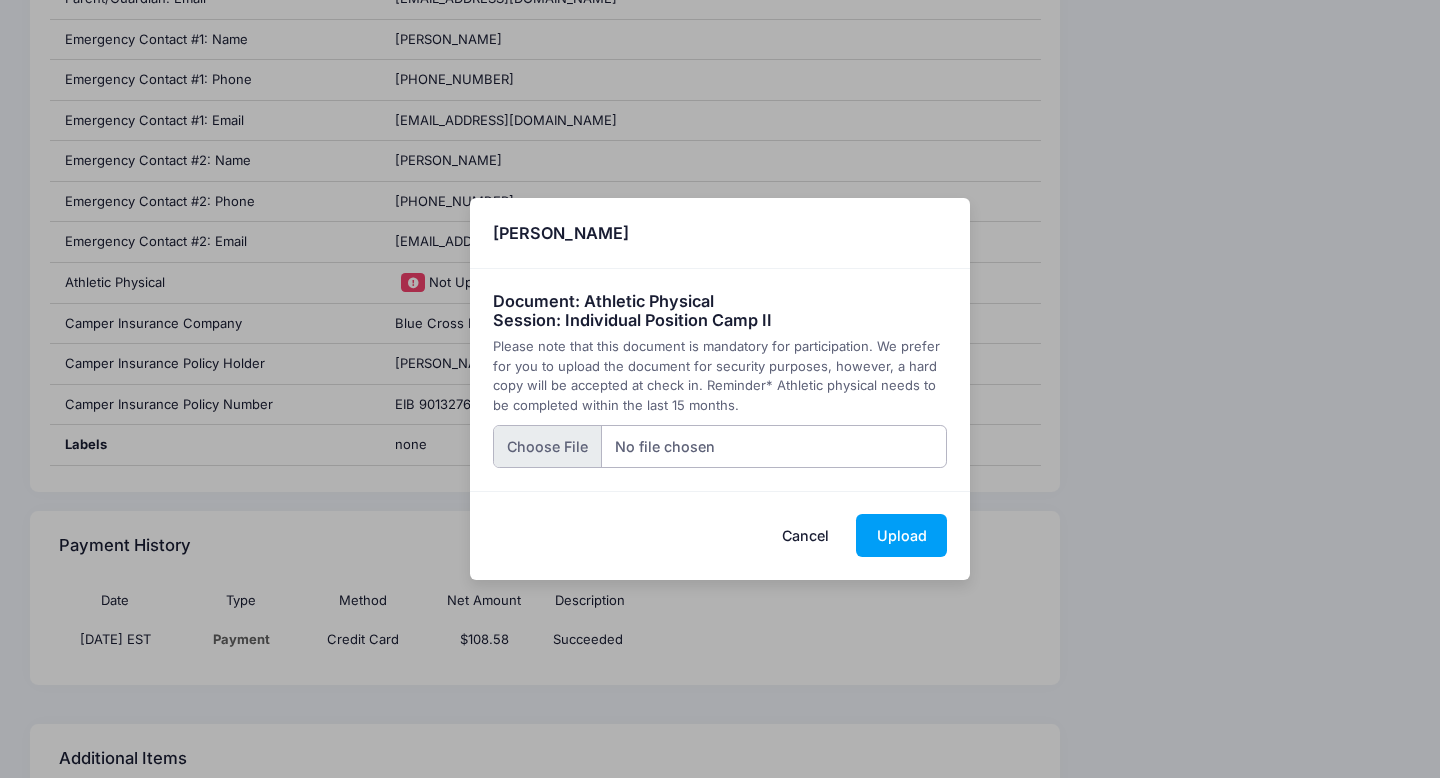 click at bounding box center (720, 446) 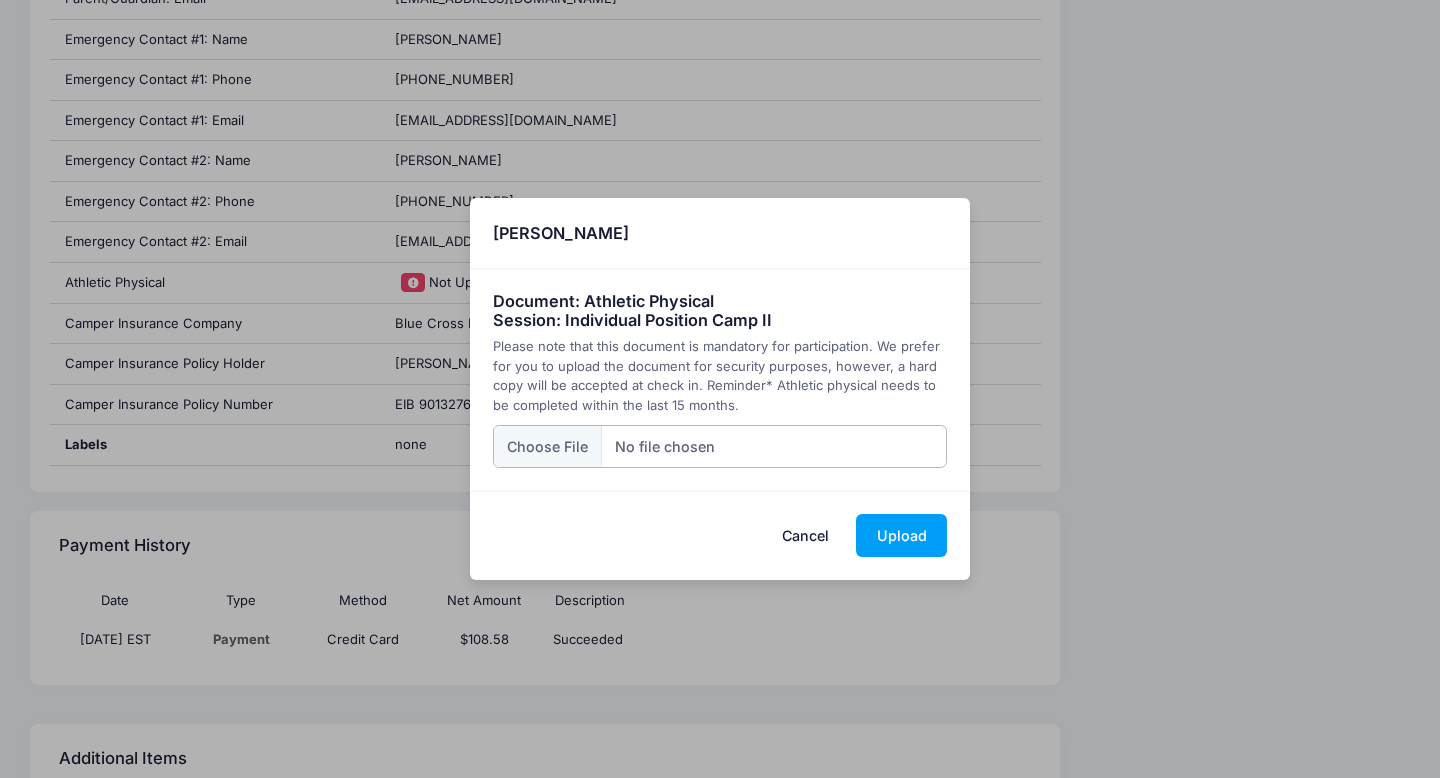 type on "C:\fakepath\Olivia Physical page 2.JPEG" 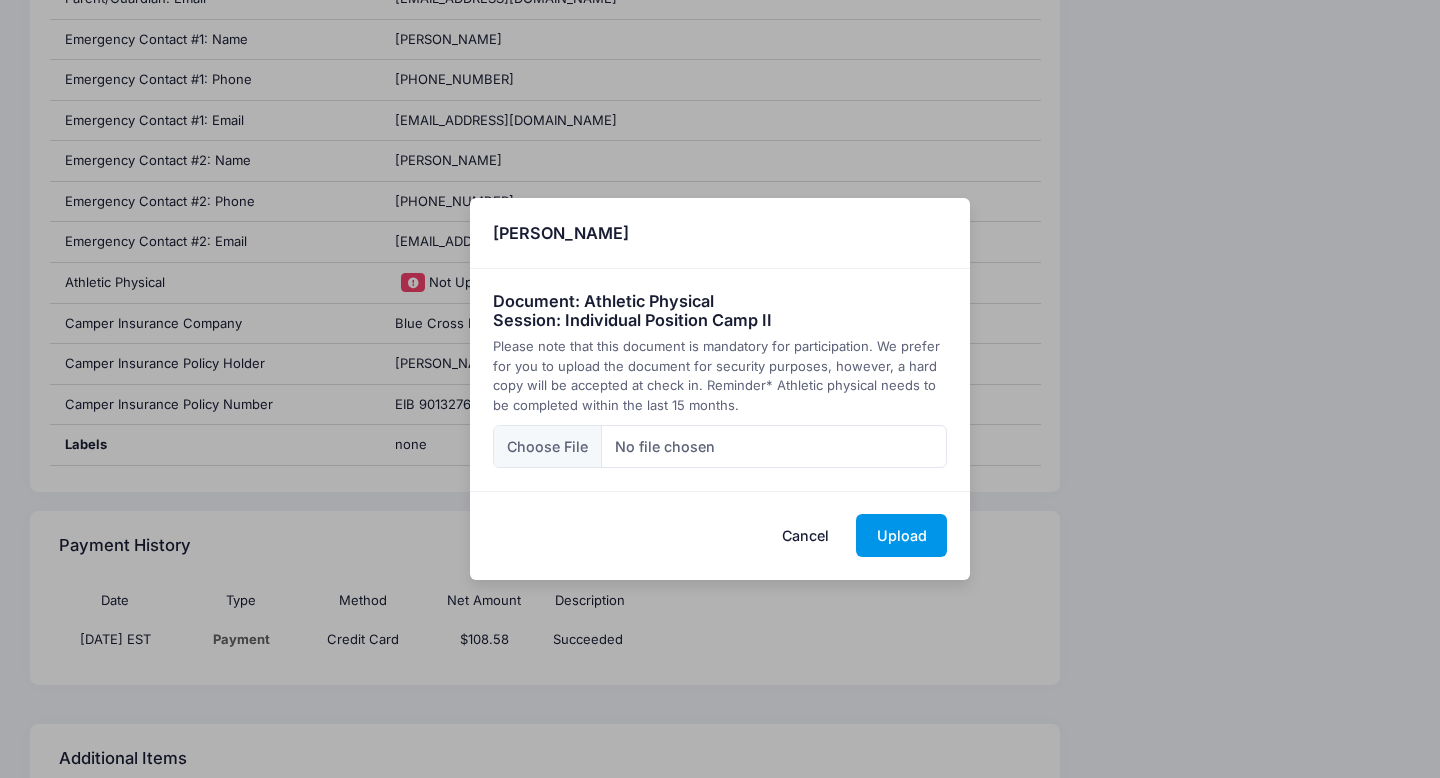 click on "Upload" at bounding box center [901, 535] 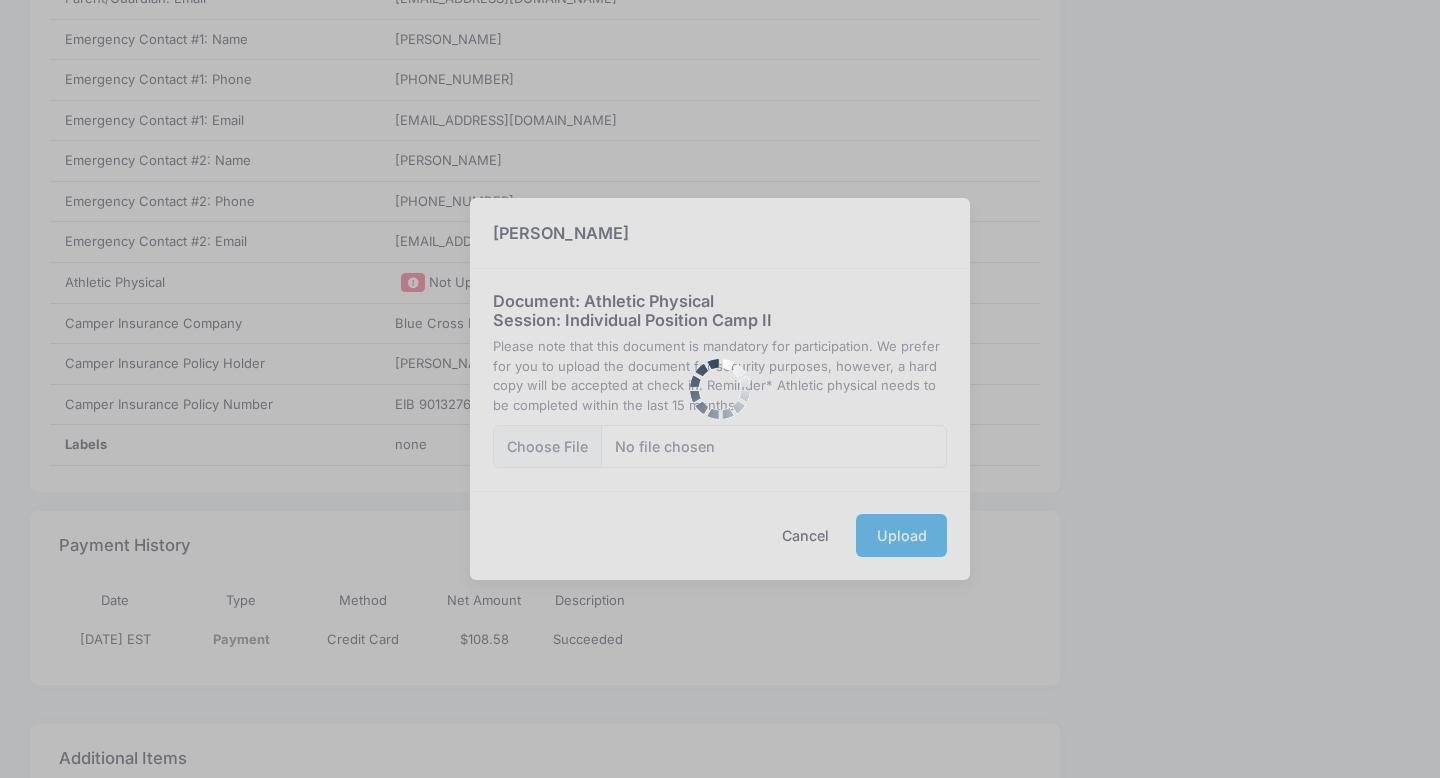 scroll, scrollTop: 0, scrollLeft: 0, axis: both 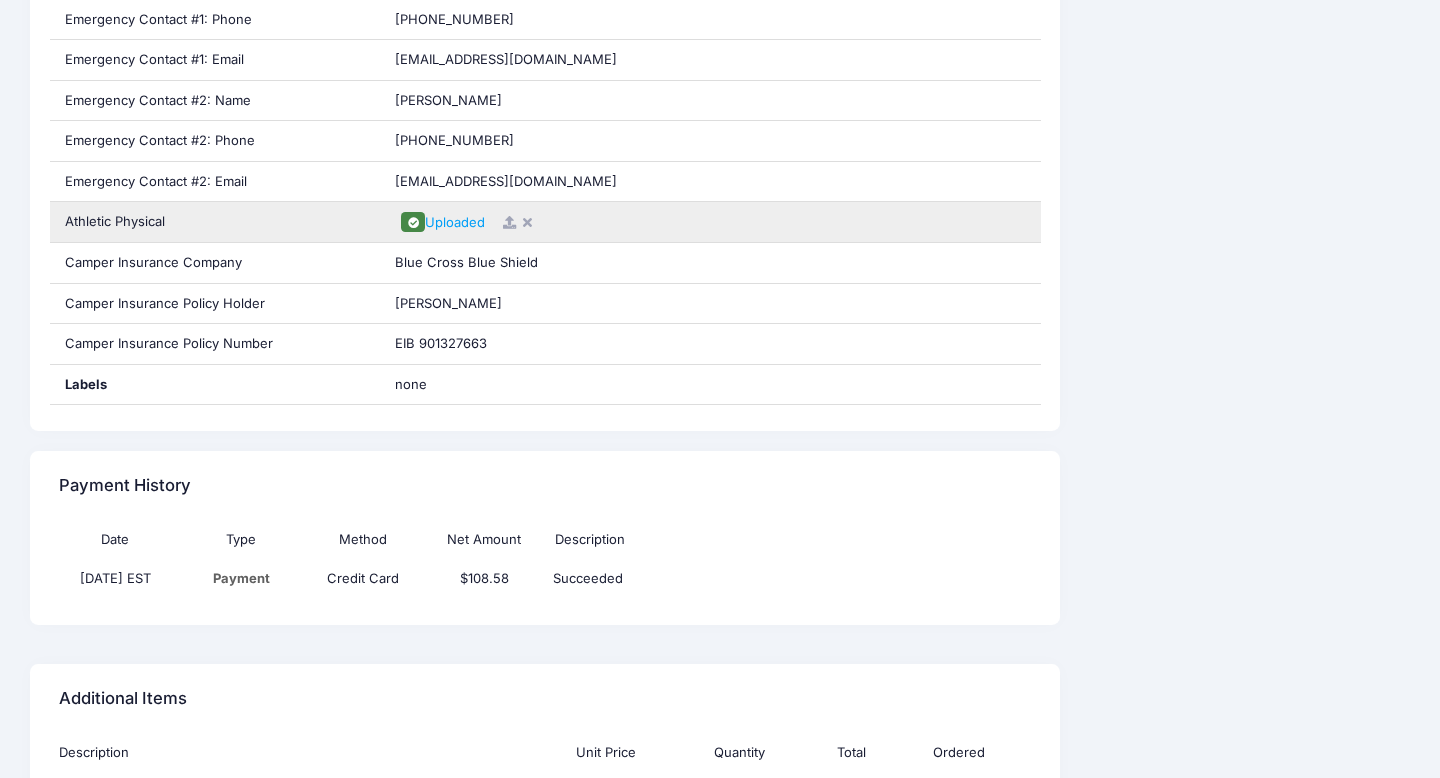 click at bounding box center [509, 222] 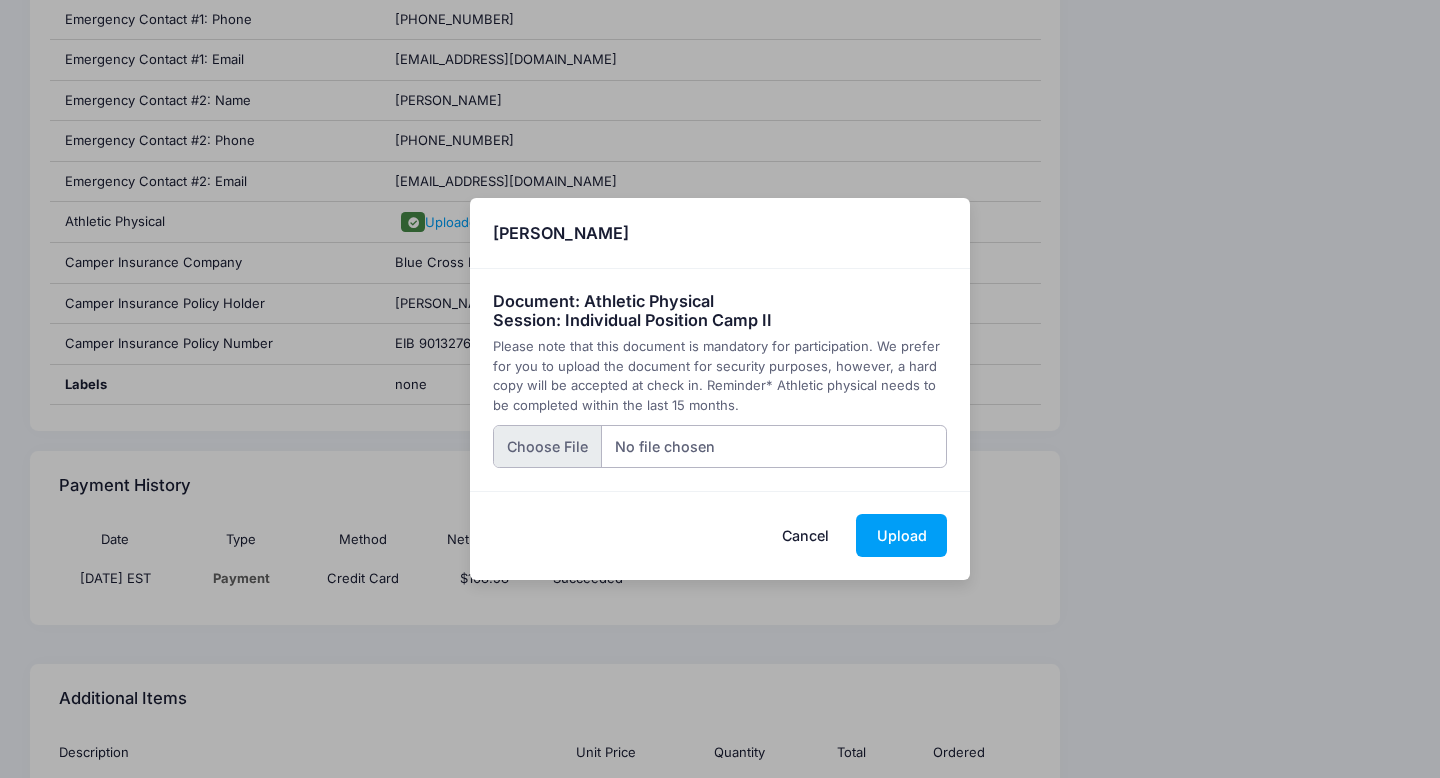 click at bounding box center (720, 446) 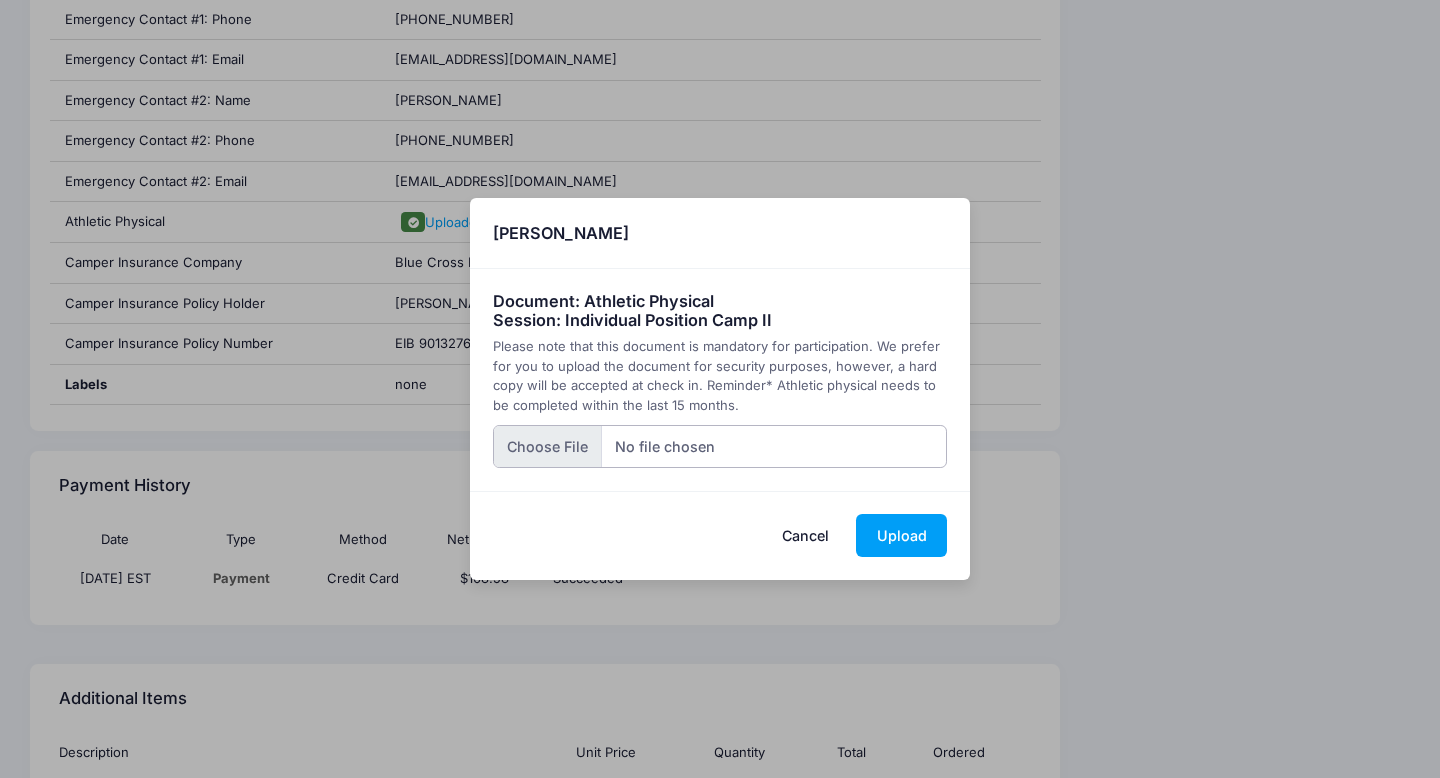type on "C:\fakepath\Olivia physical page 1.JPEG" 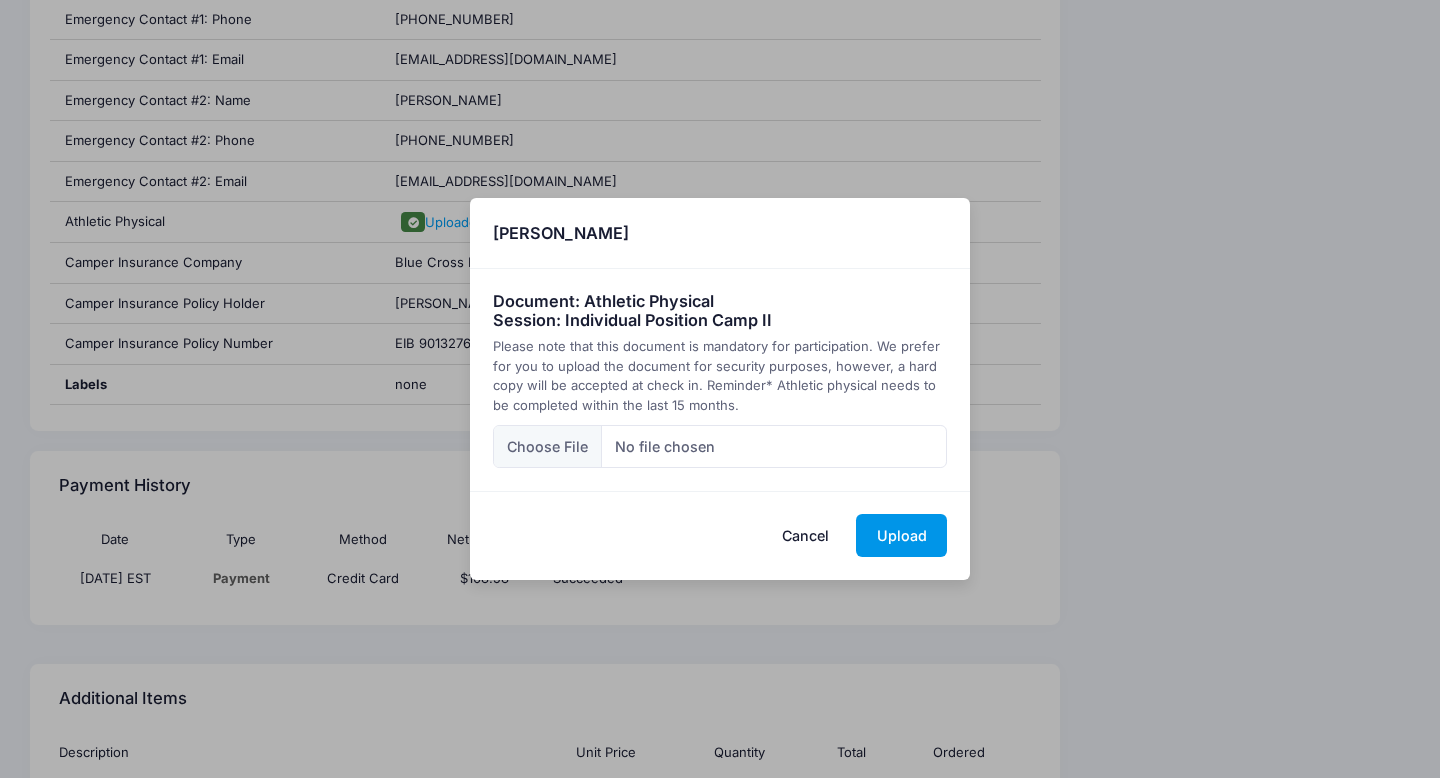 click on "Upload" at bounding box center (901, 535) 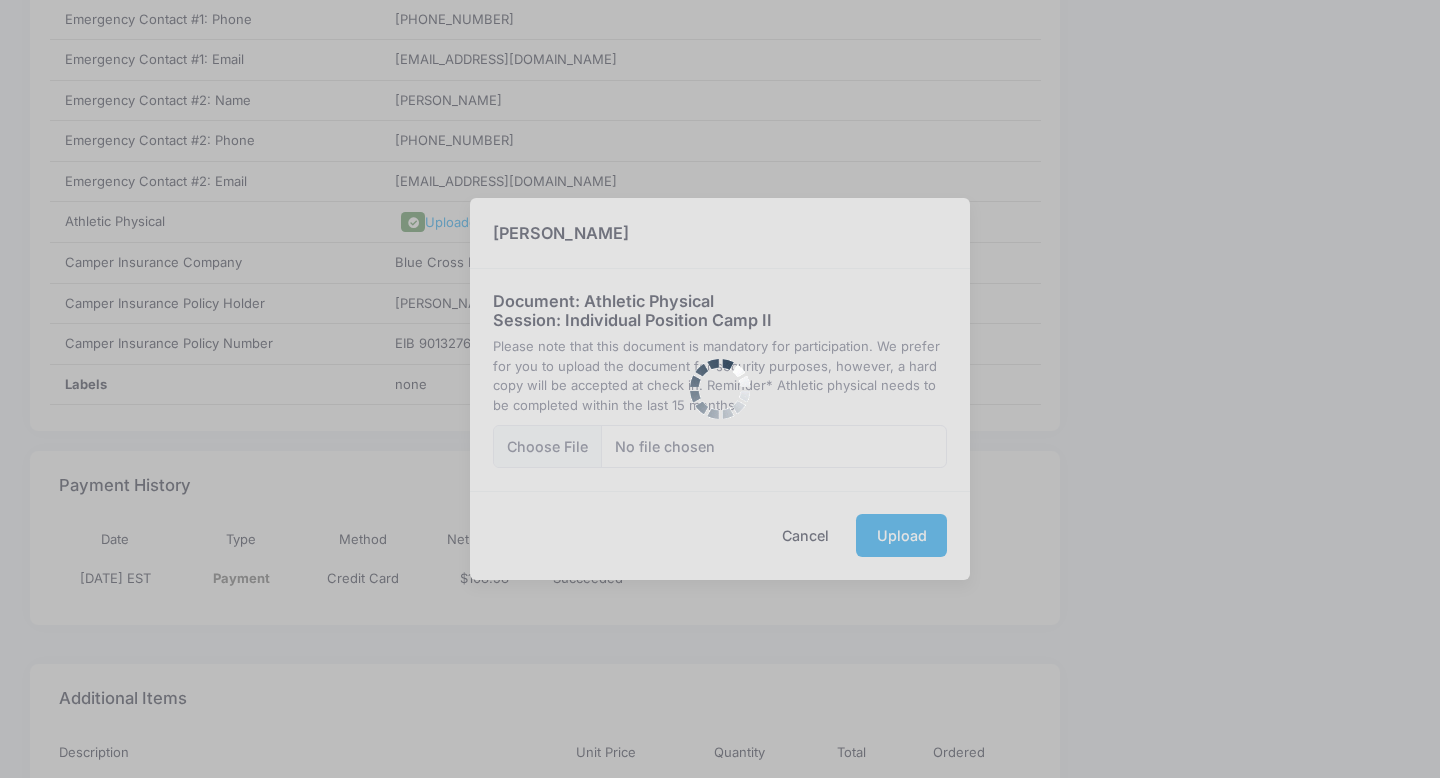 scroll, scrollTop: 0, scrollLeft: 0, axis: both 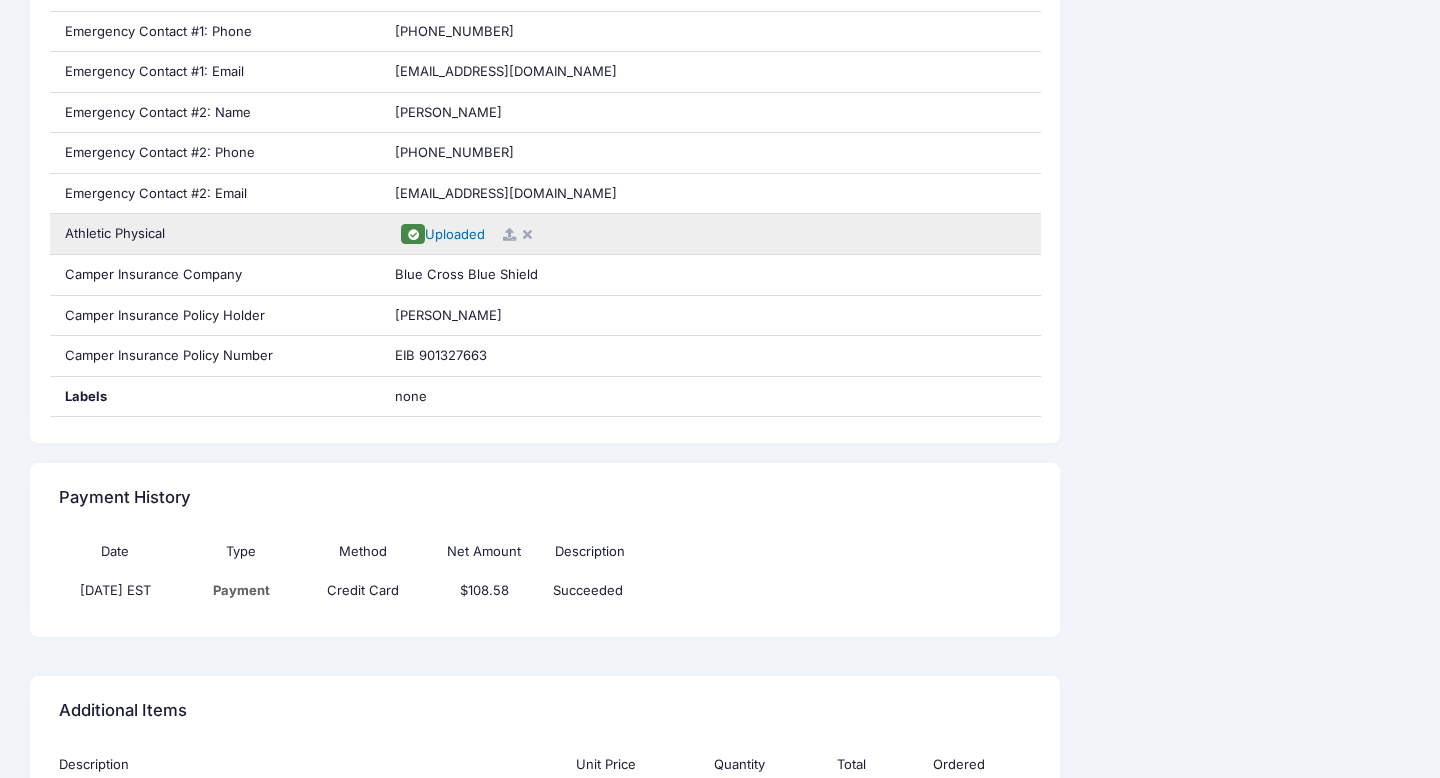 click on "Uploaded" at bounding box center [455, 234] 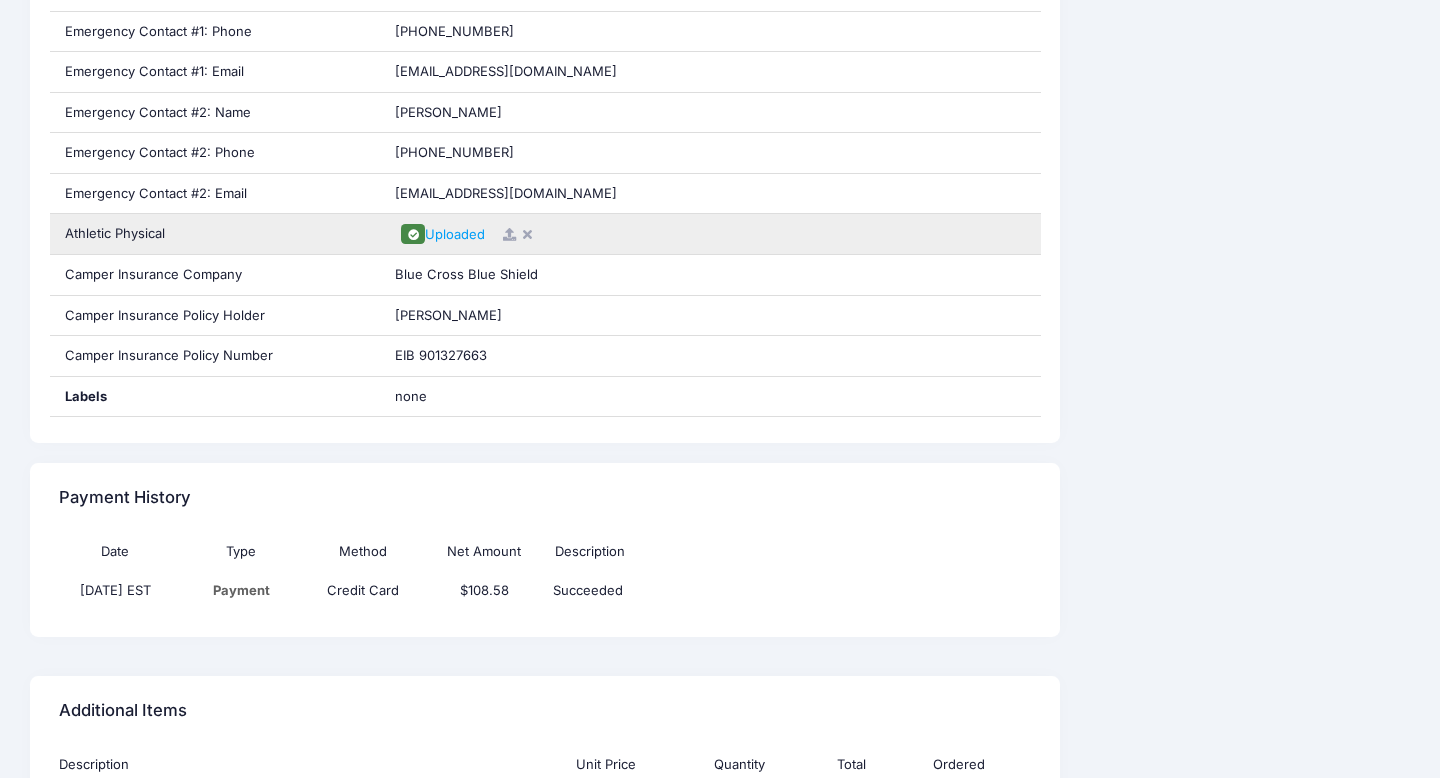 click at bounding box center [524, 234] 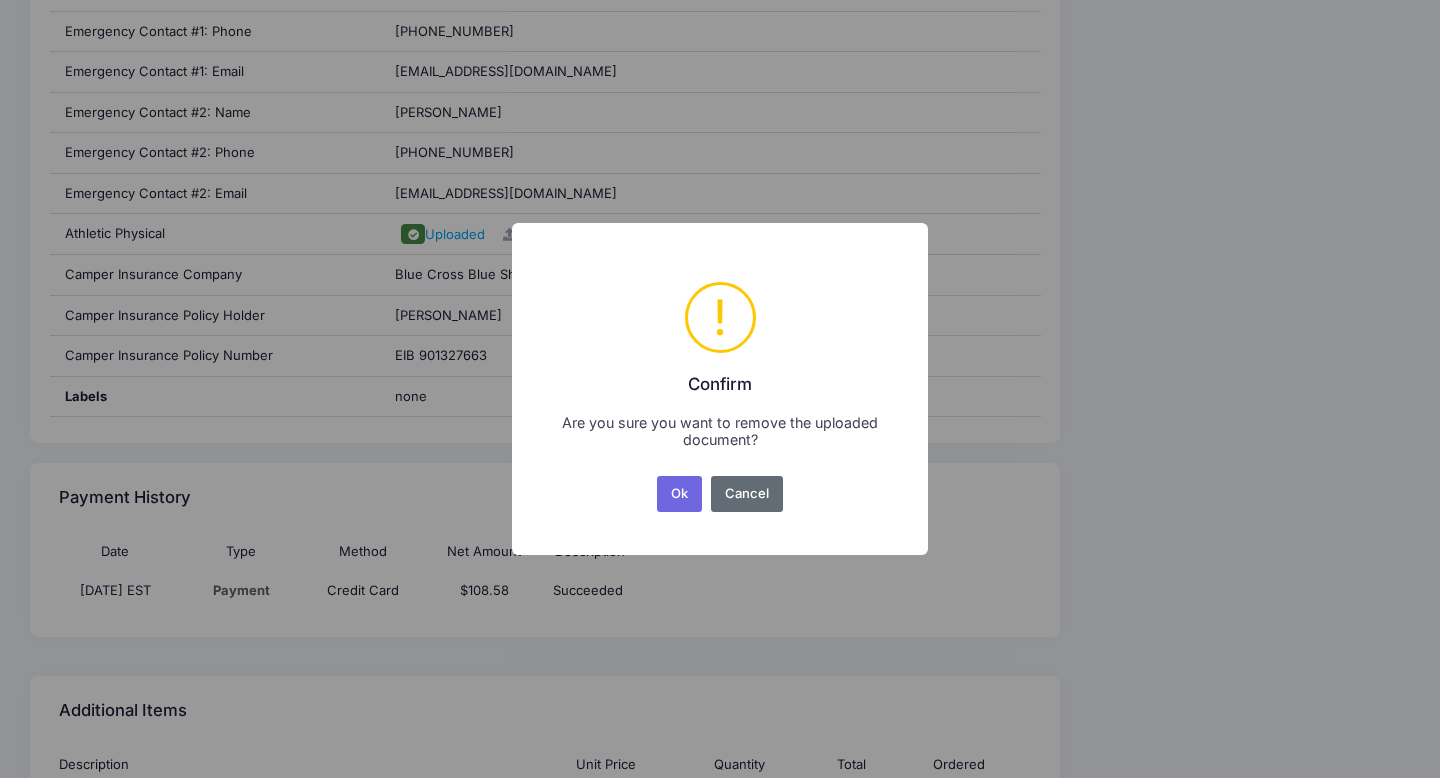 click on "Cancel" at bounding box center [747, 494] 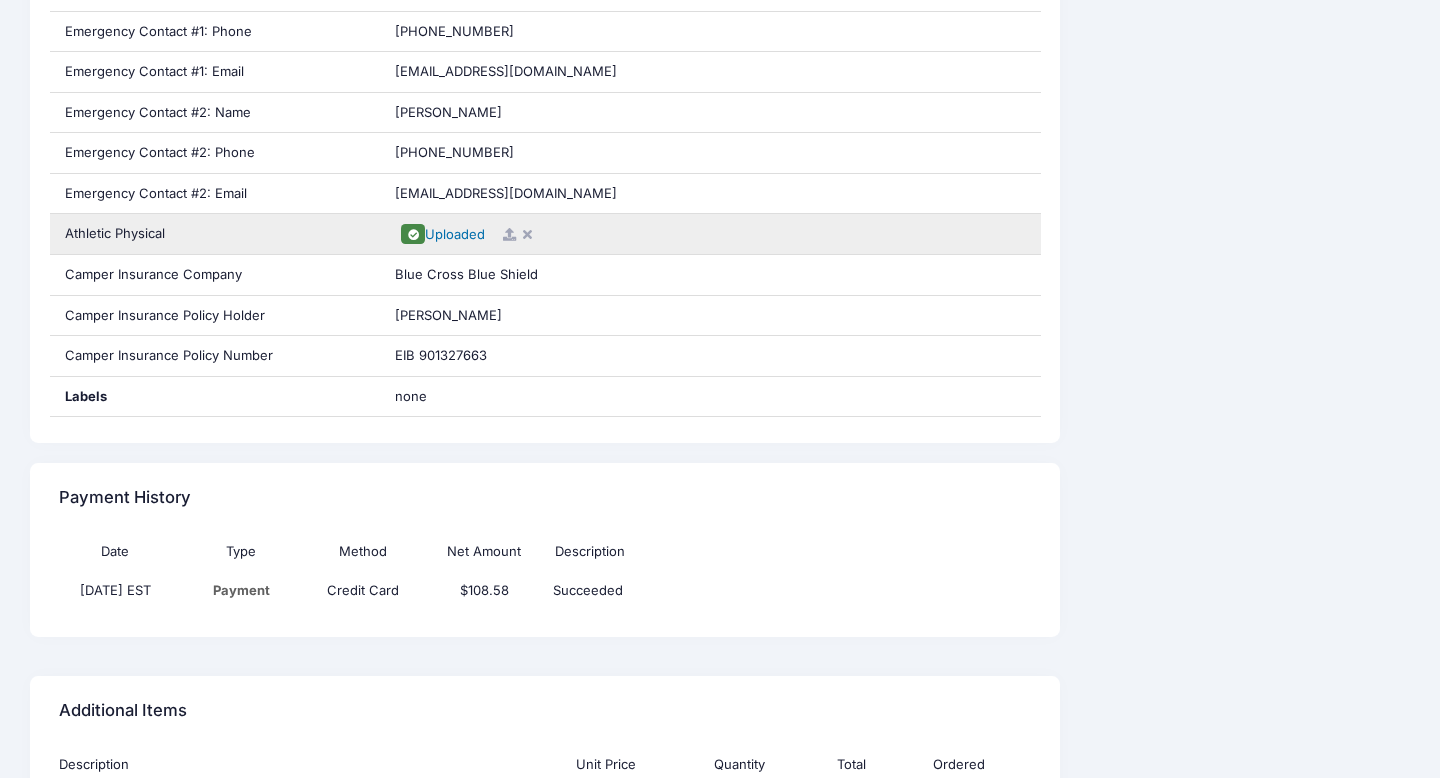 click at bounding box center [413, 234] 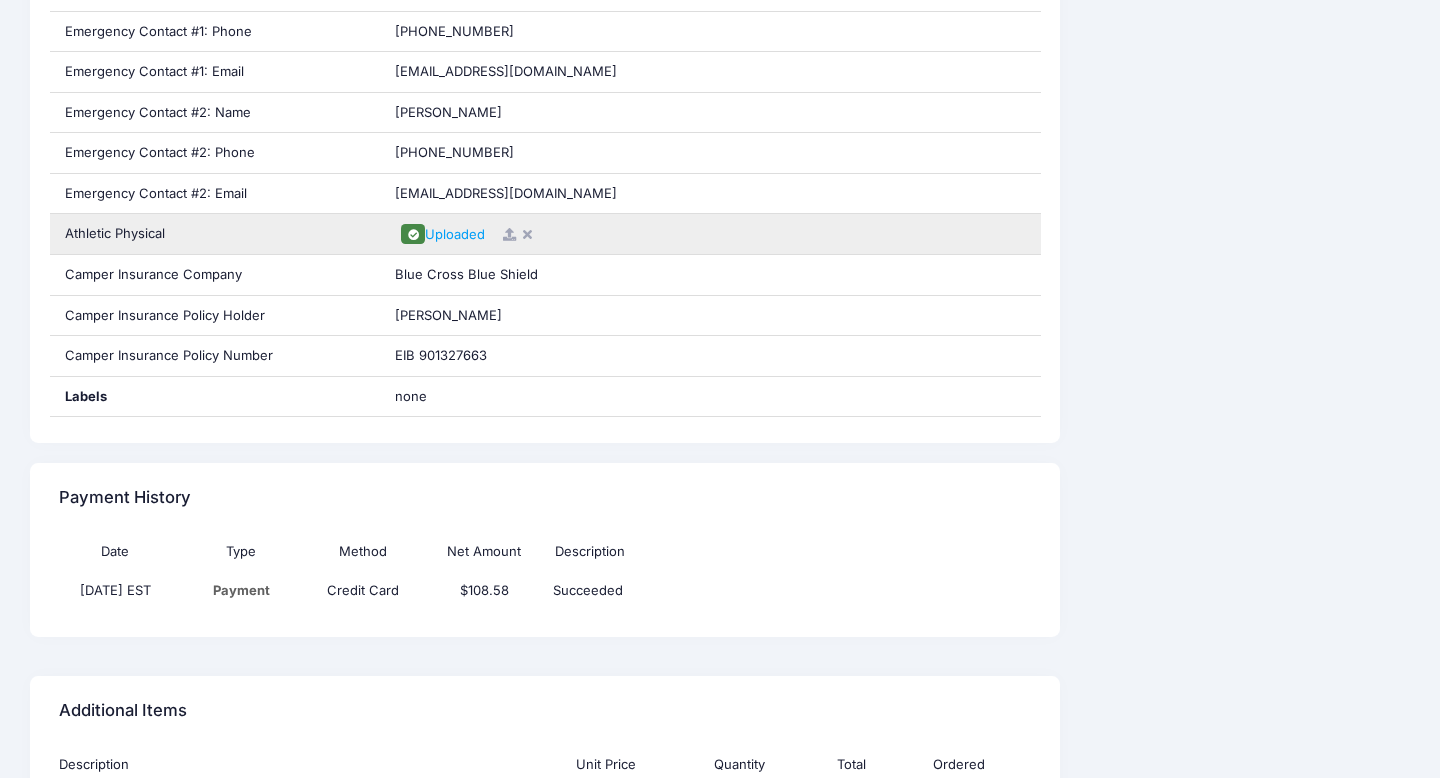 click at bounding box center [524, 234] 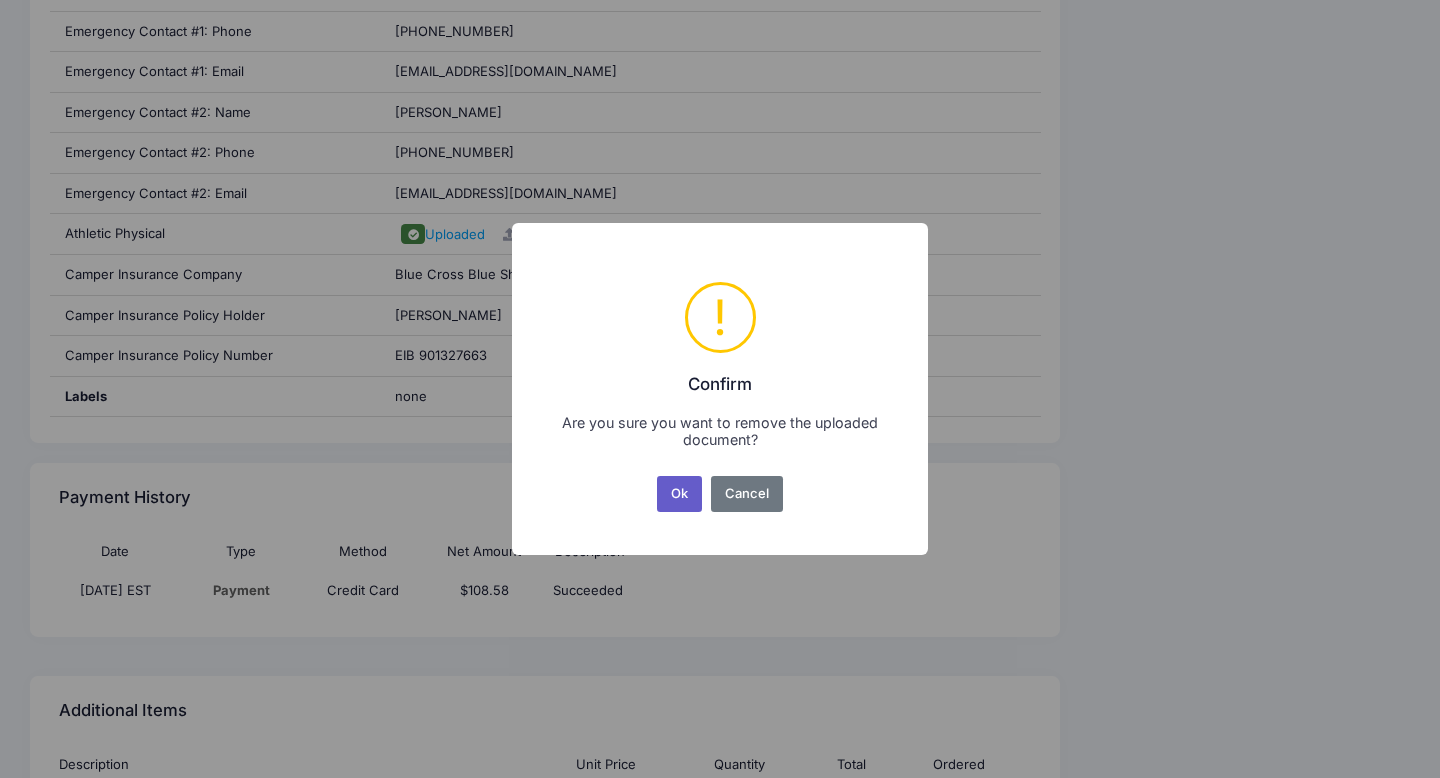 click on "Ok" at bounding box center [680, 494] 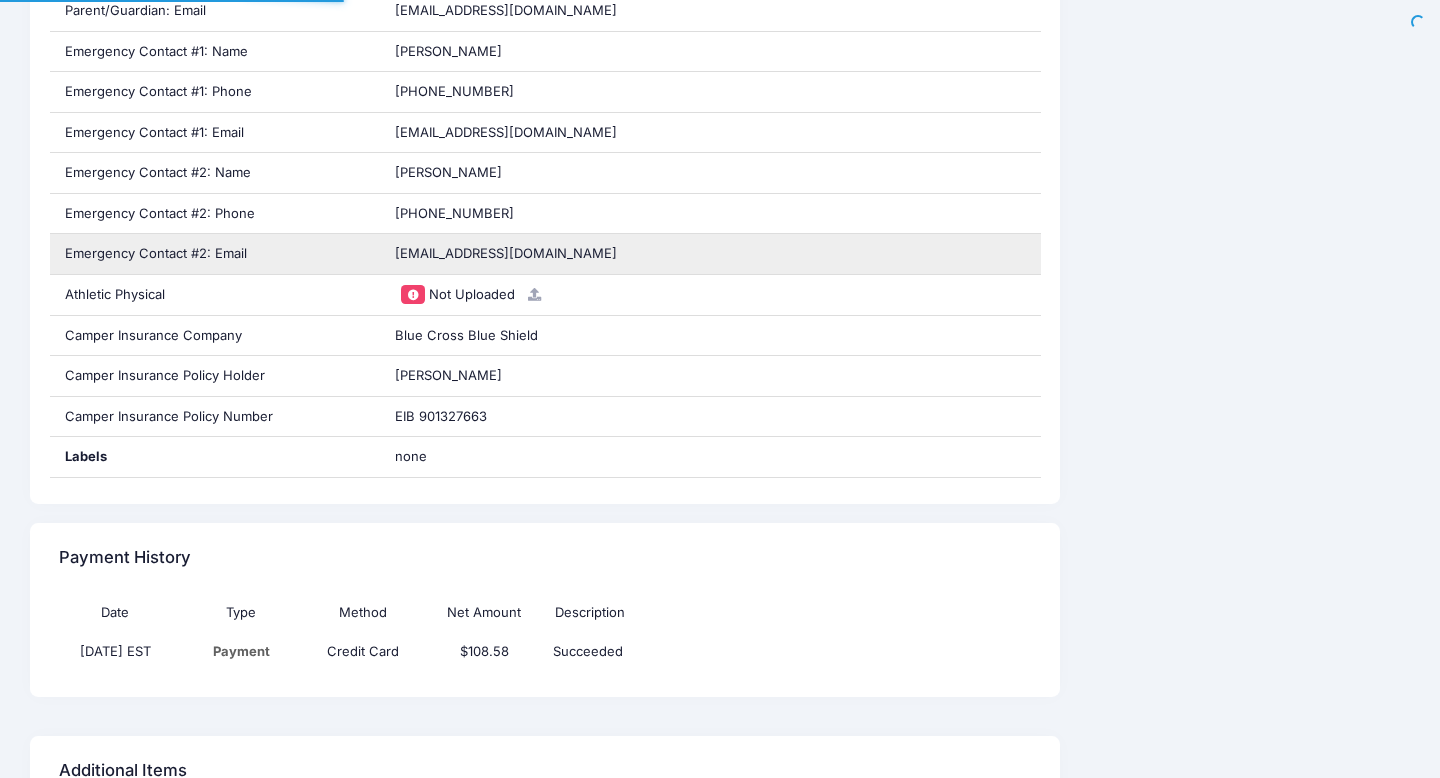 scroll, scrollTop: 0, scrollLeft: 0, axis: both 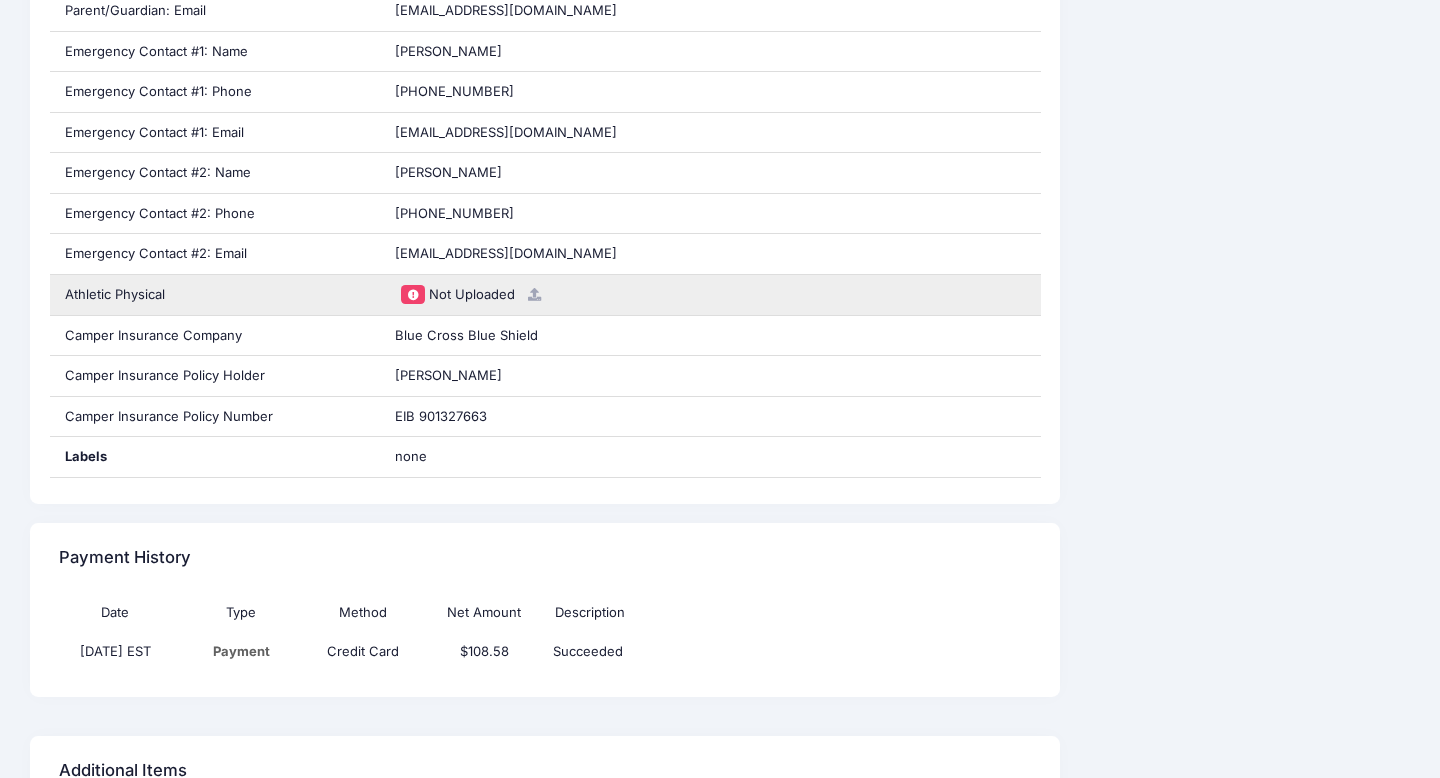 click at bounding box center (534, 294) 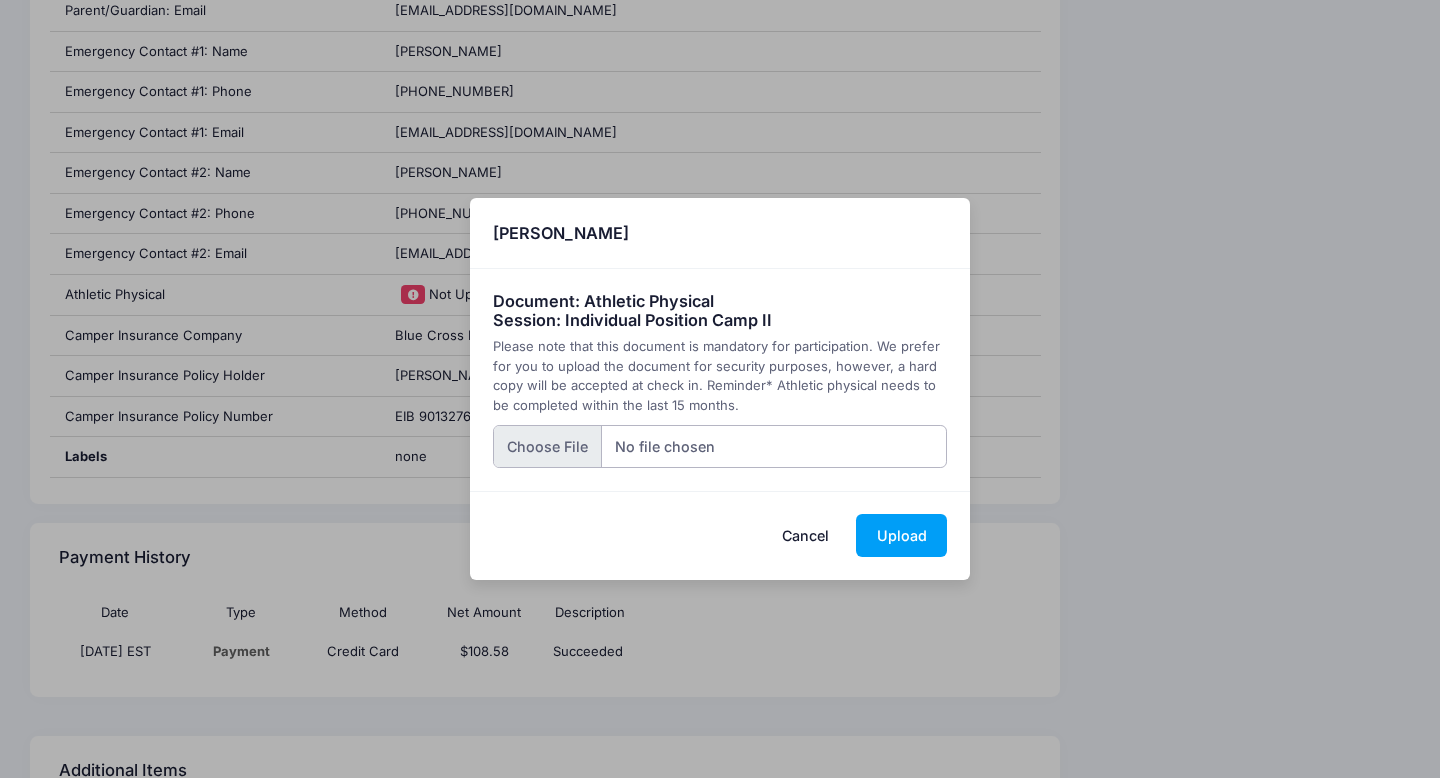 click at bounding box center [720, 446] 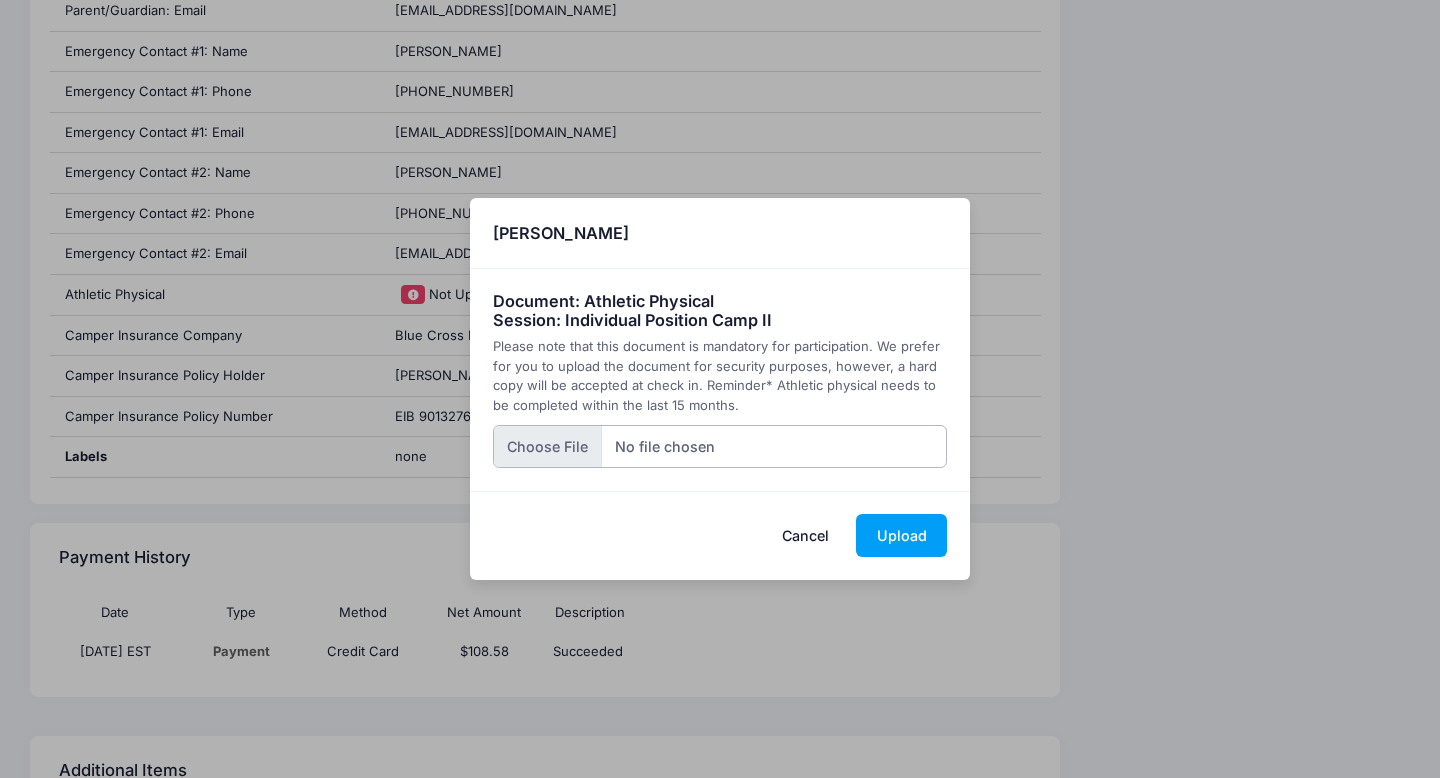 type on "C:\fakepath\Olivia Physical page 2.JPEG" 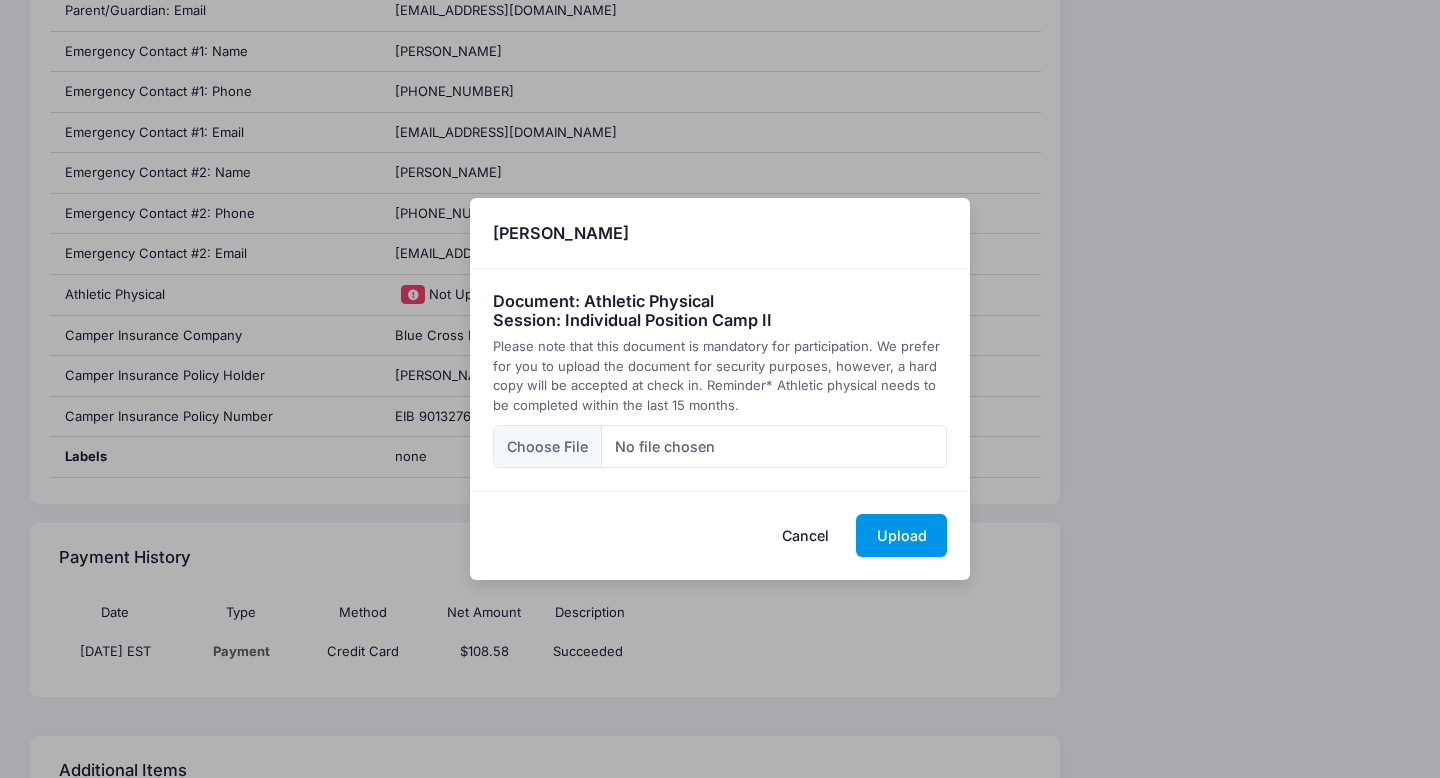 click on "Upload" at bounding box center (901, 535) 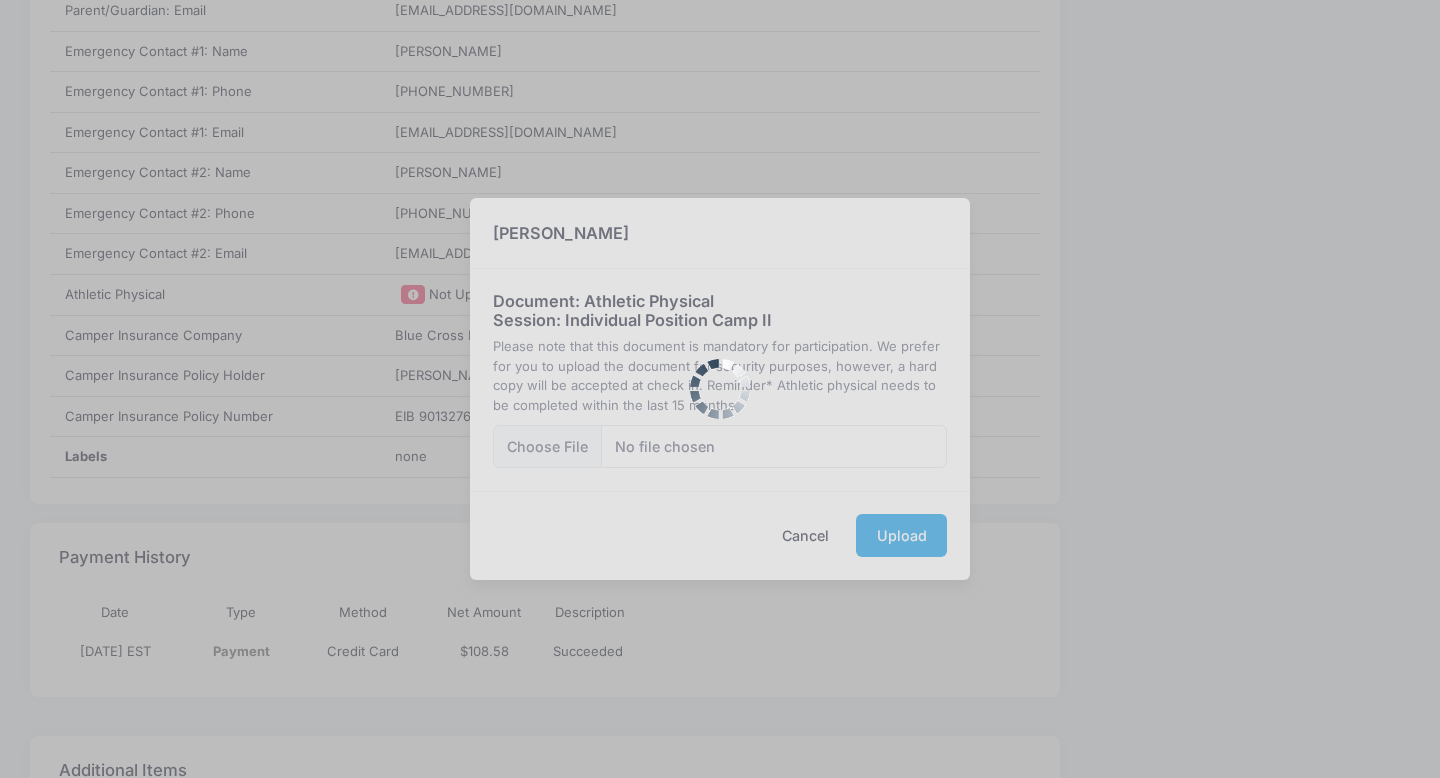 scroll, scrollTop: 0, scrollLeft: 0, axis: both 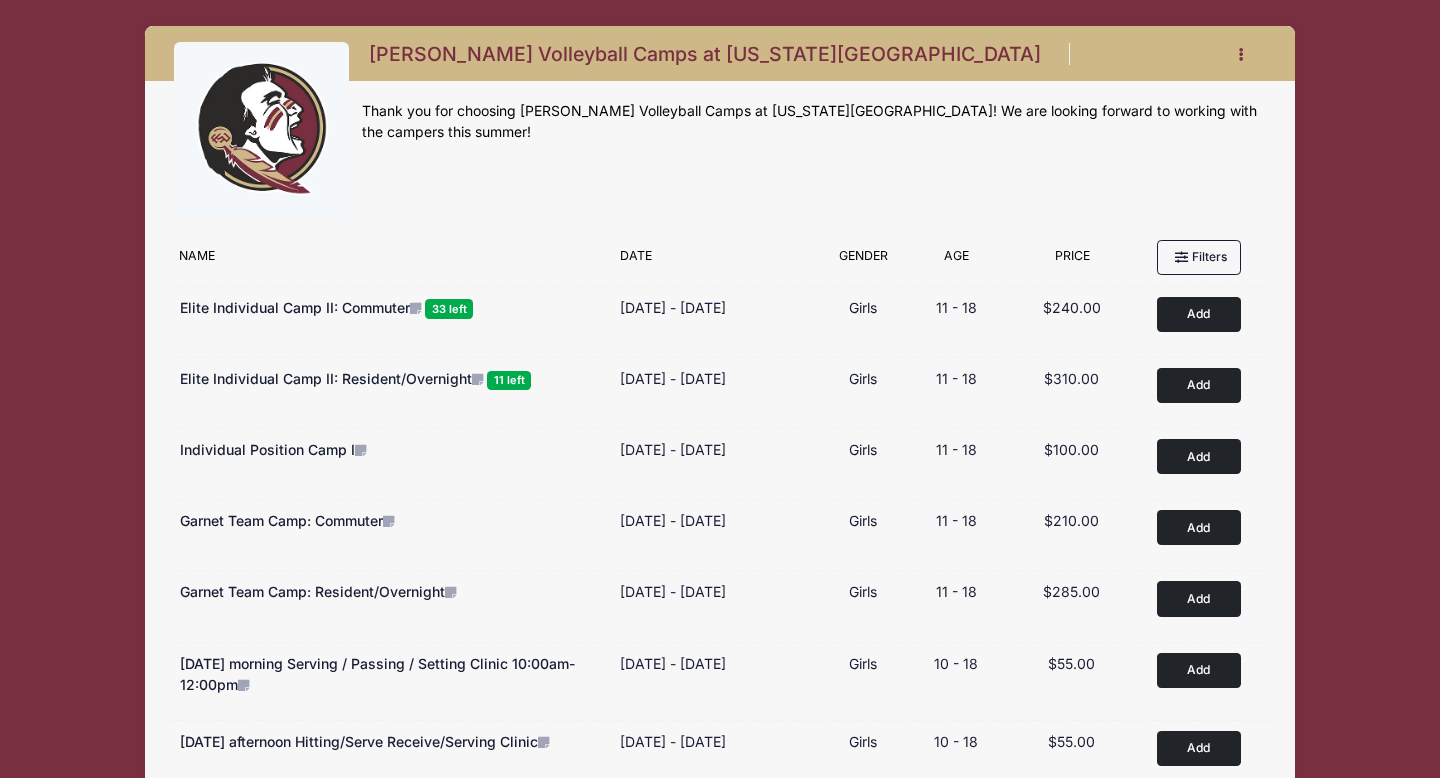 click at bounding box center (1242, 54) 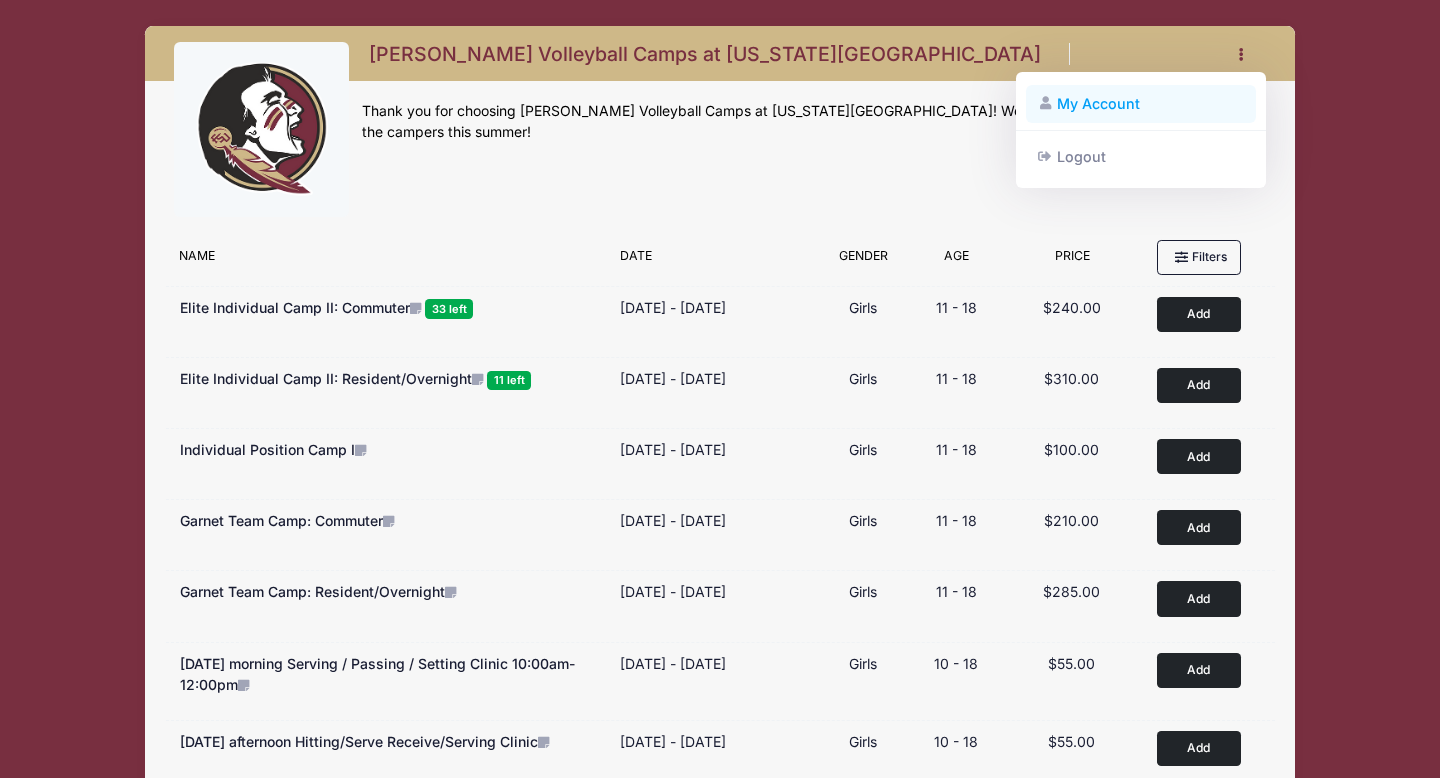 click on "My Account" at bounding box center (1141, 104) 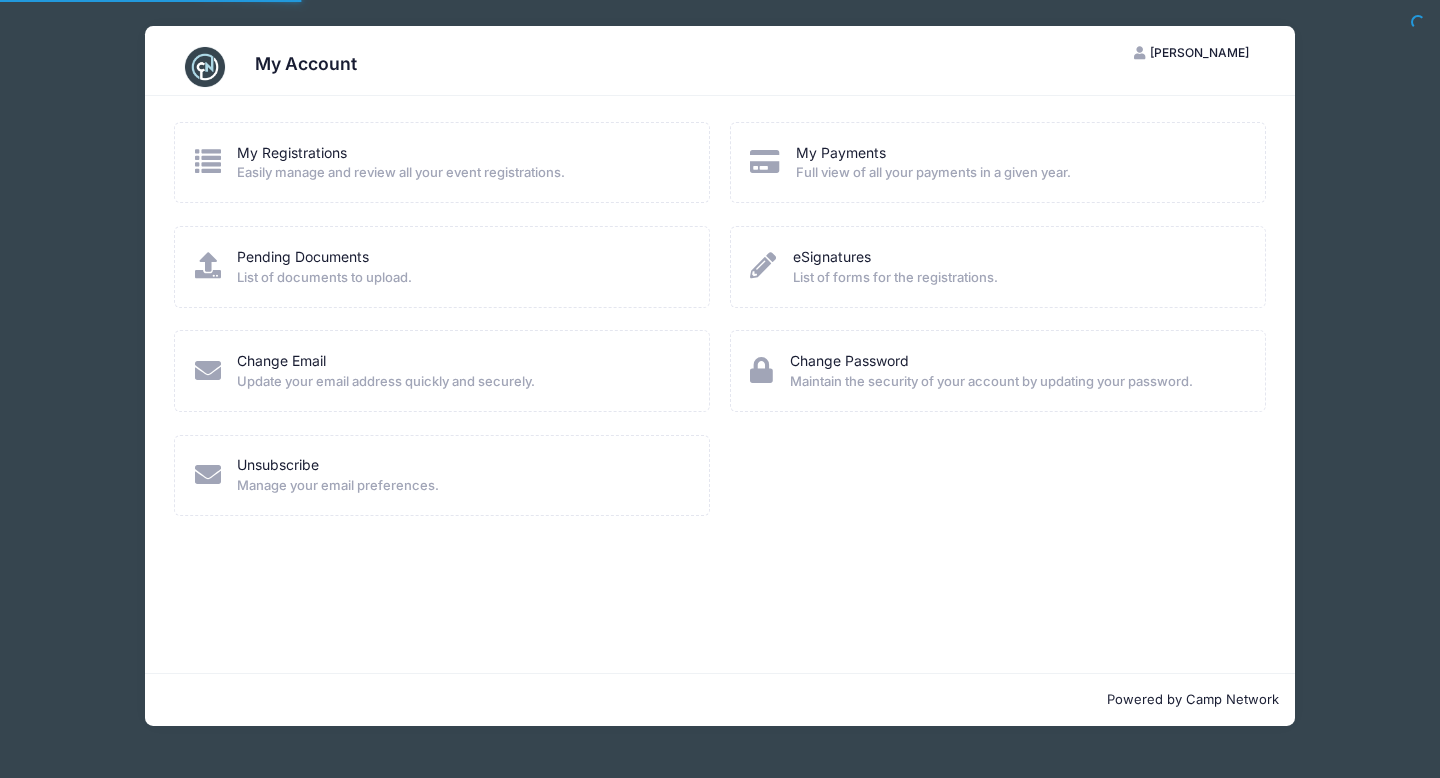 scroll, scrollTop: 0, scrollLeft: 0, axis: both 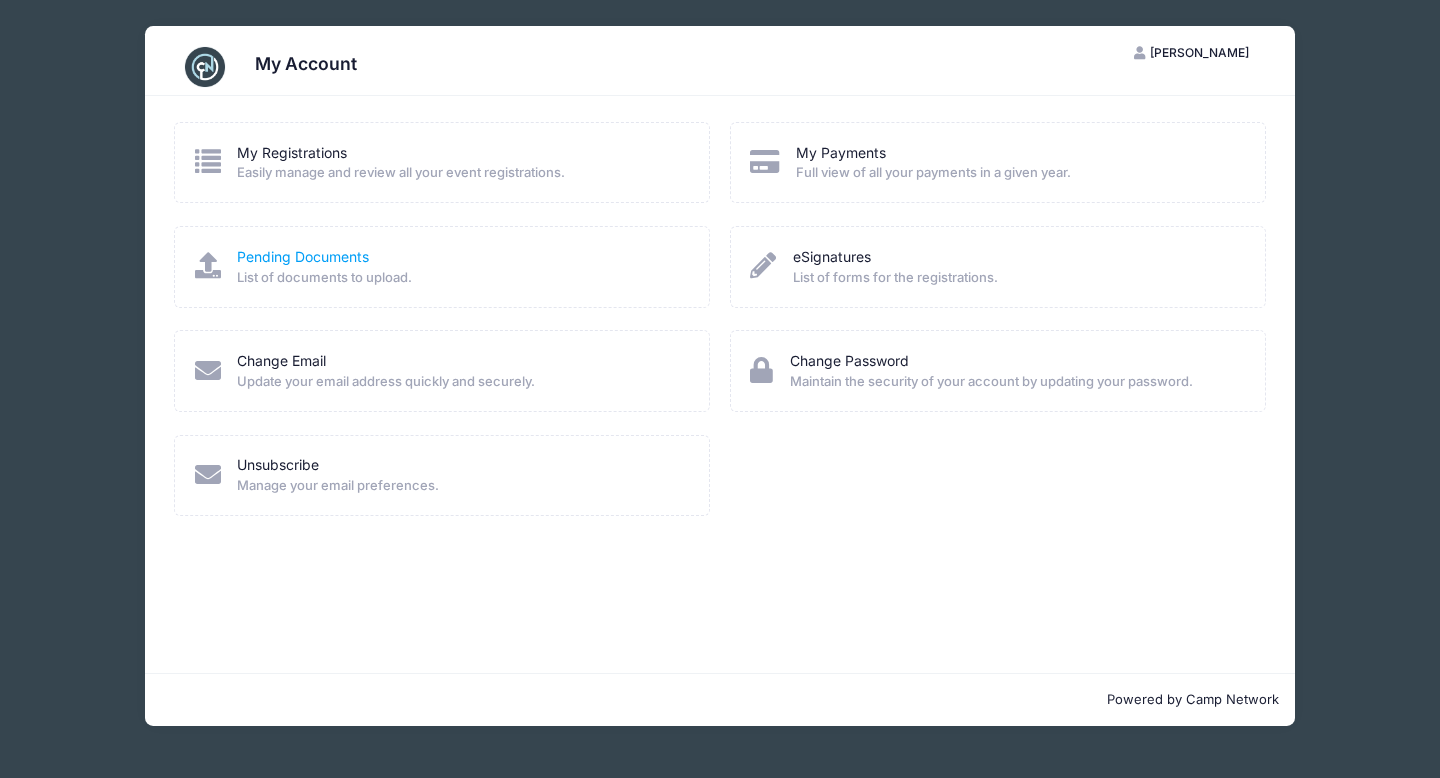 click on "Pending Documents" at bounding box center [303, 256] 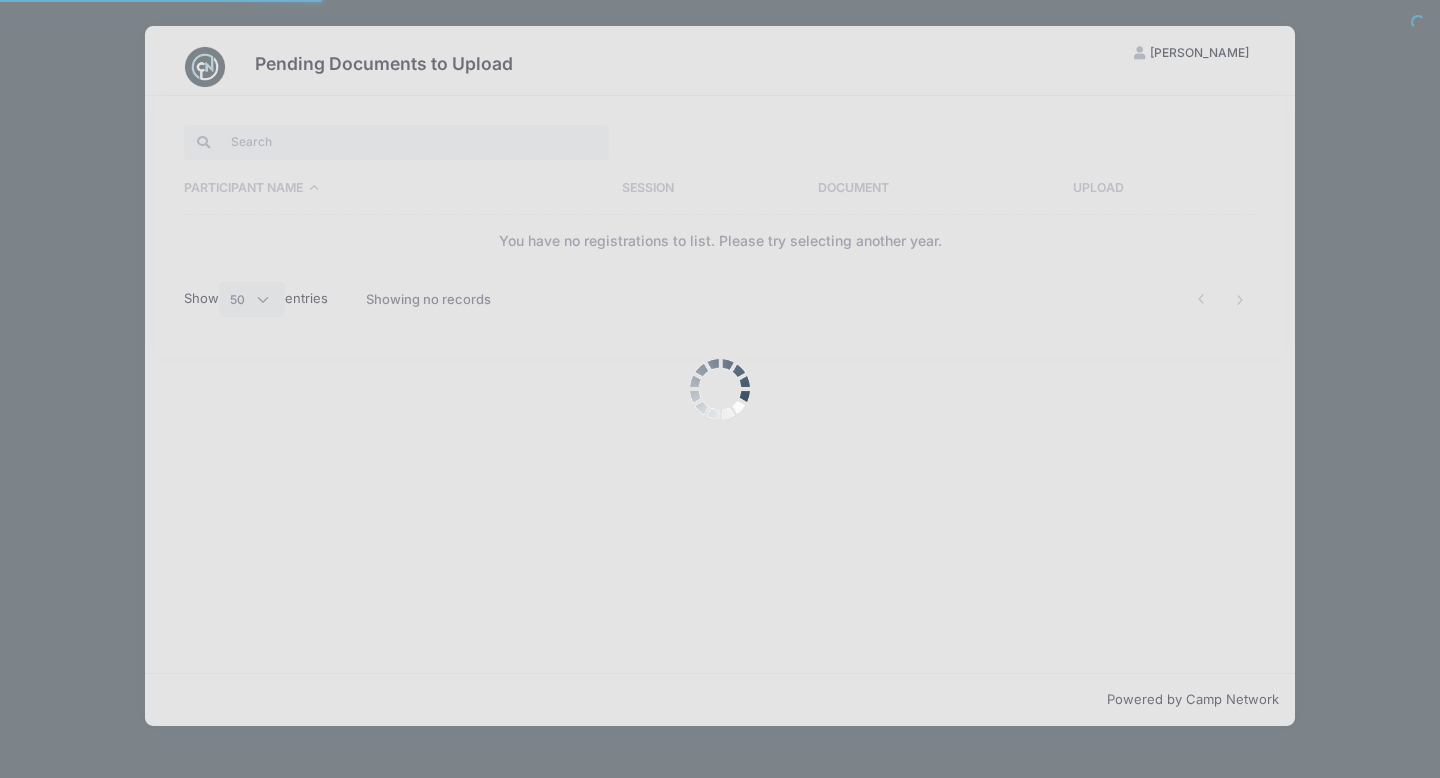 select on "50" 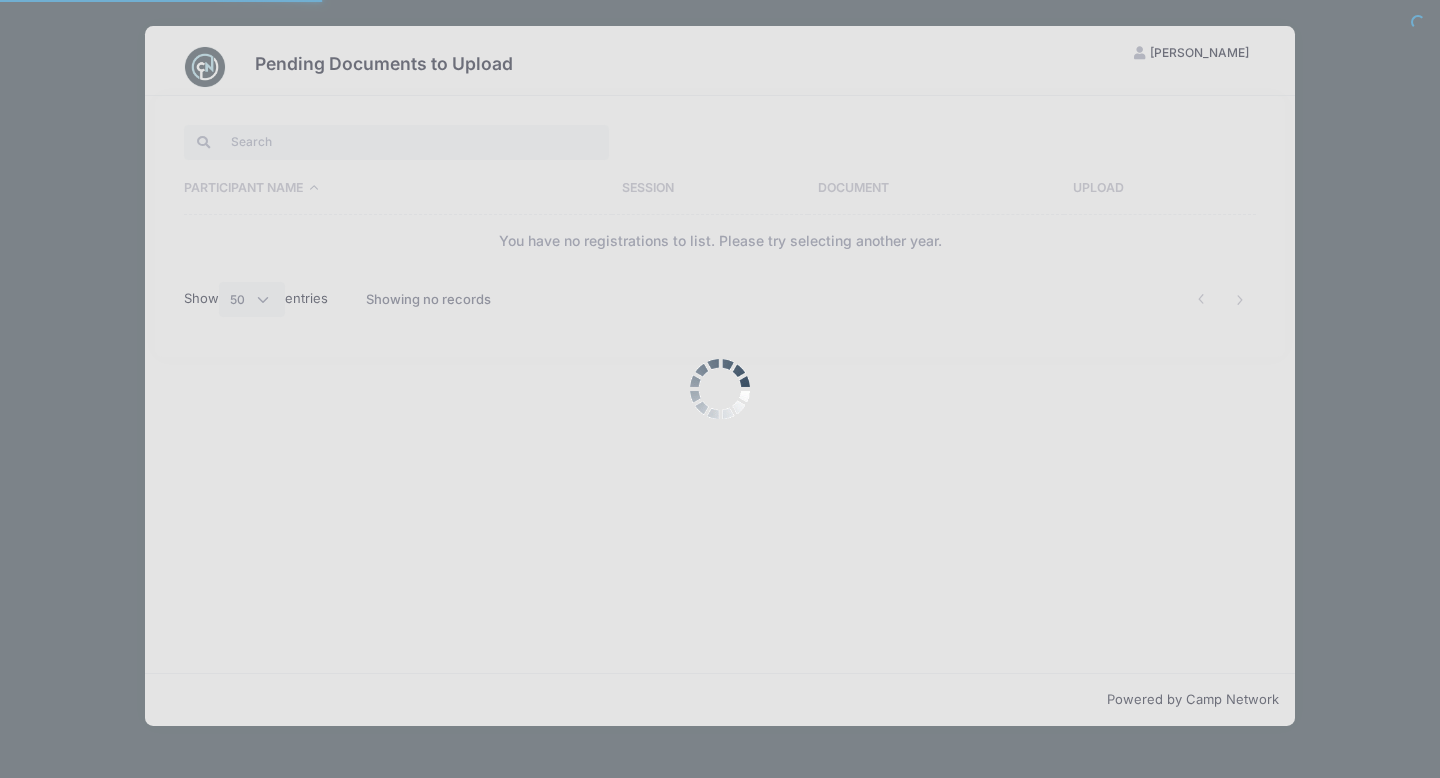 scroll, scrollTop: 0, scrollLeft: 0, axis: both 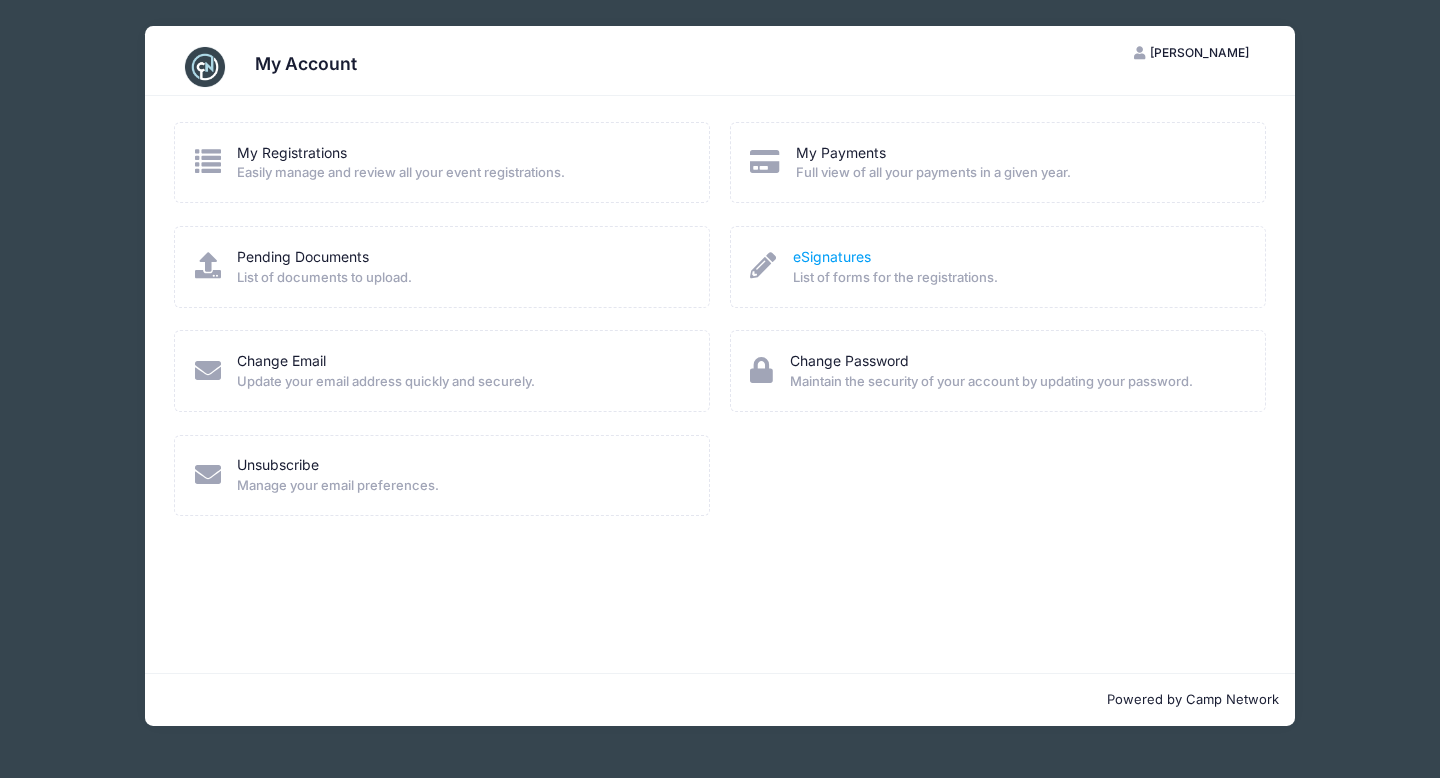 click on "eSignatures" at bounding box center [832, 256] 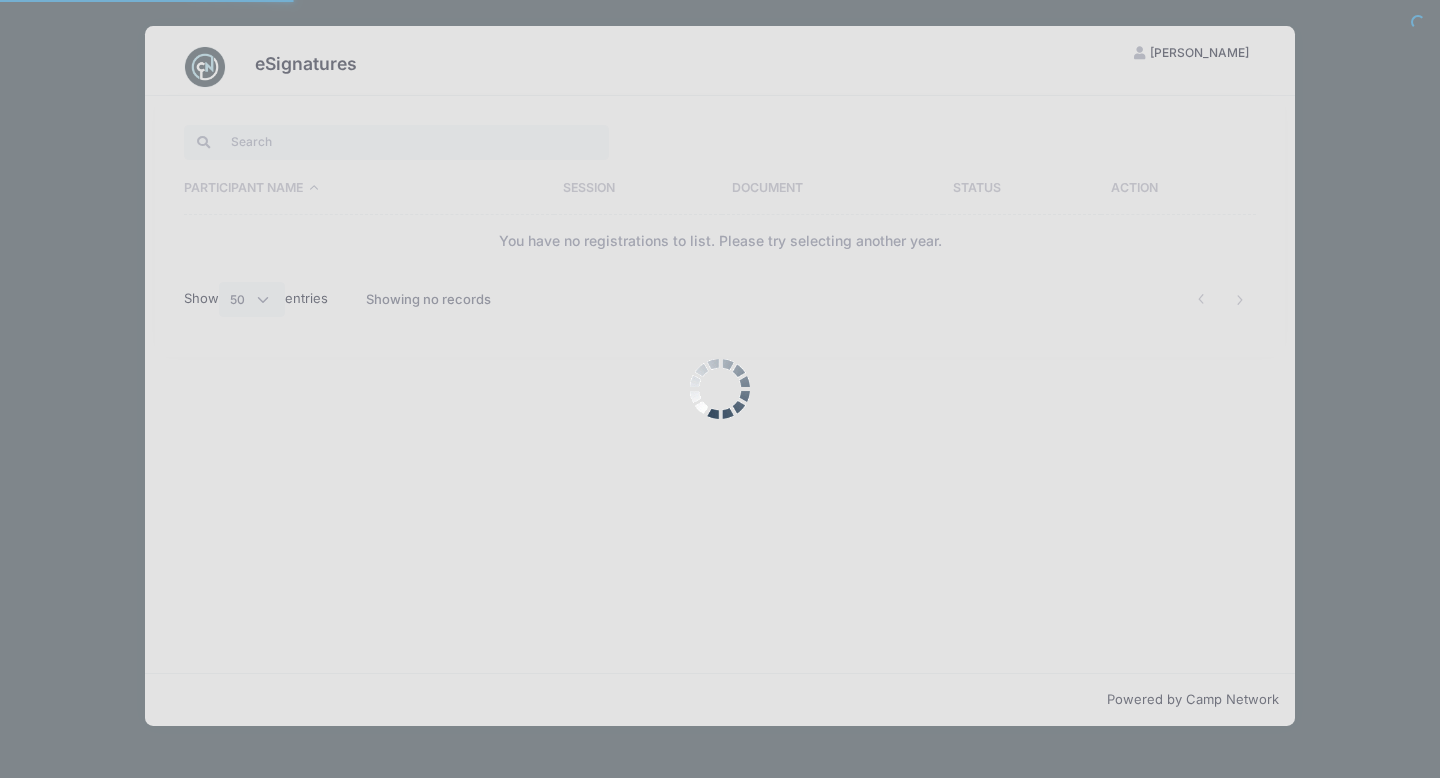 select on "50" 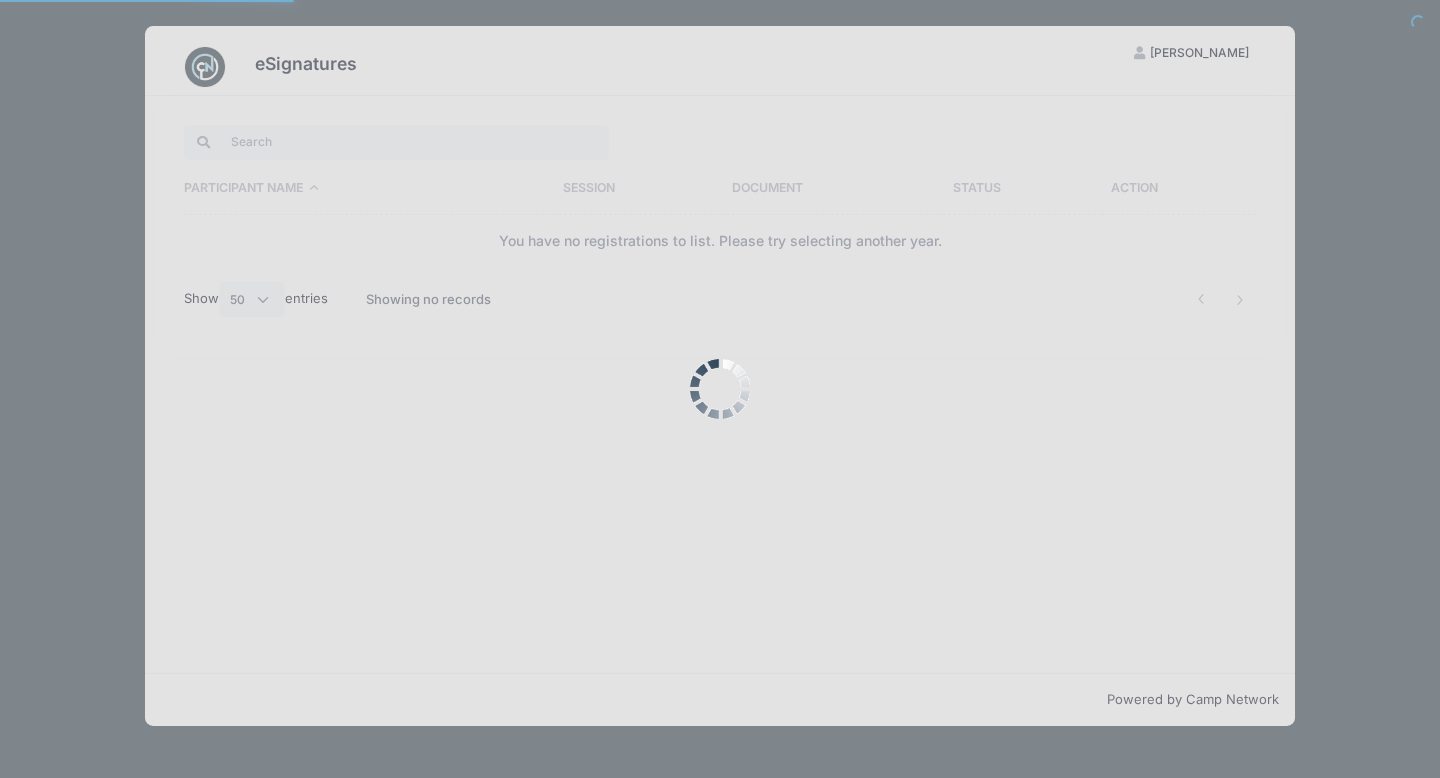scroll, scrollTop: 0, scrollLeft: 0, axis: both 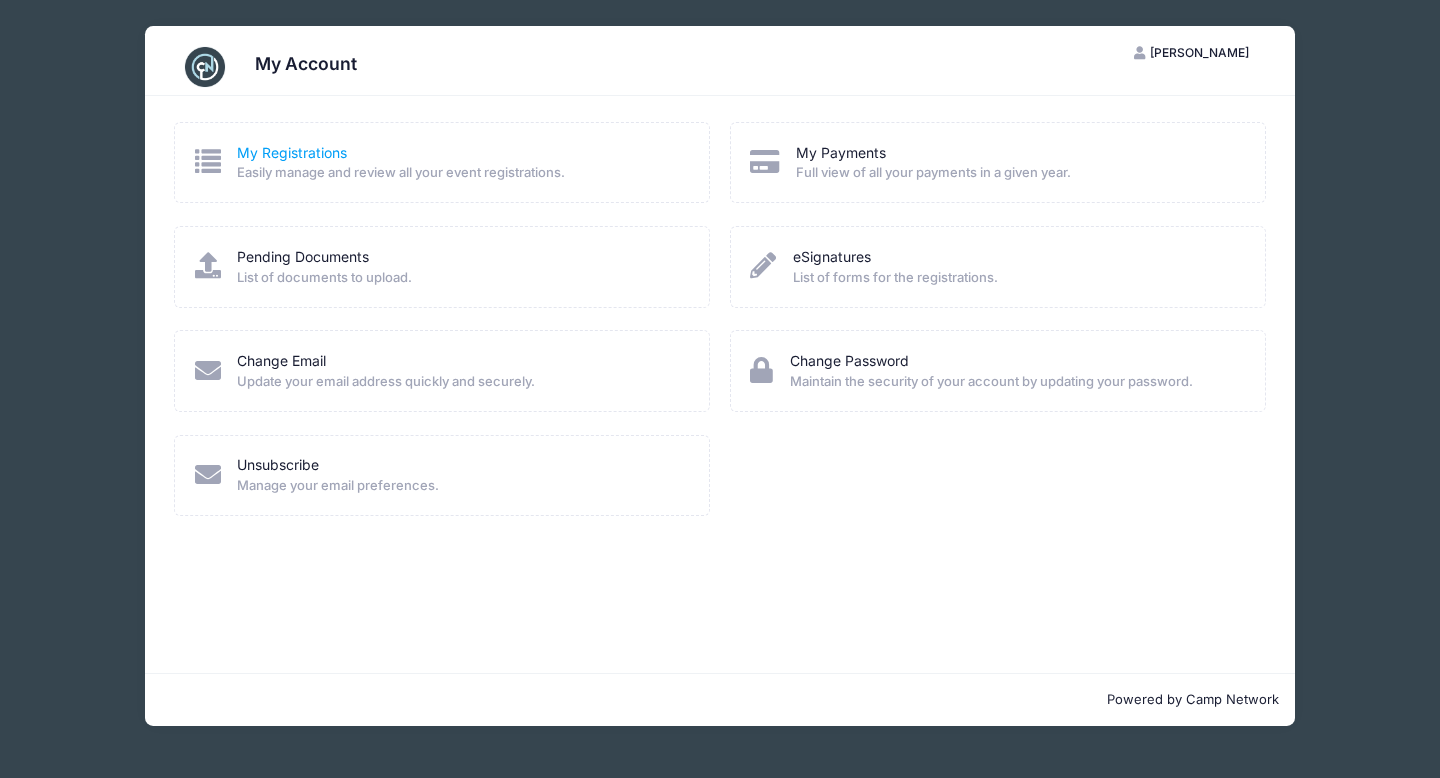 click on "My Registrations" at bounding box center (292, 152) 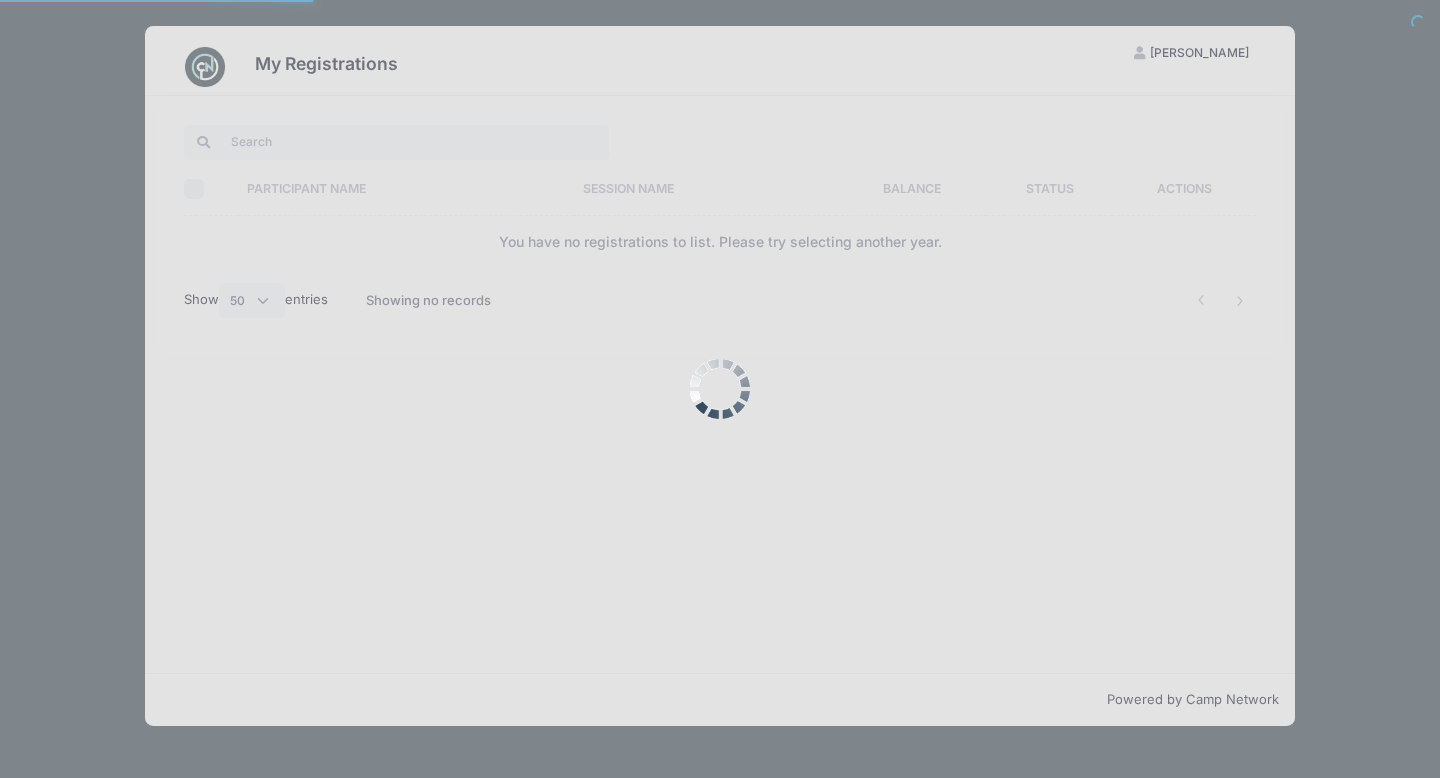 select on "50" 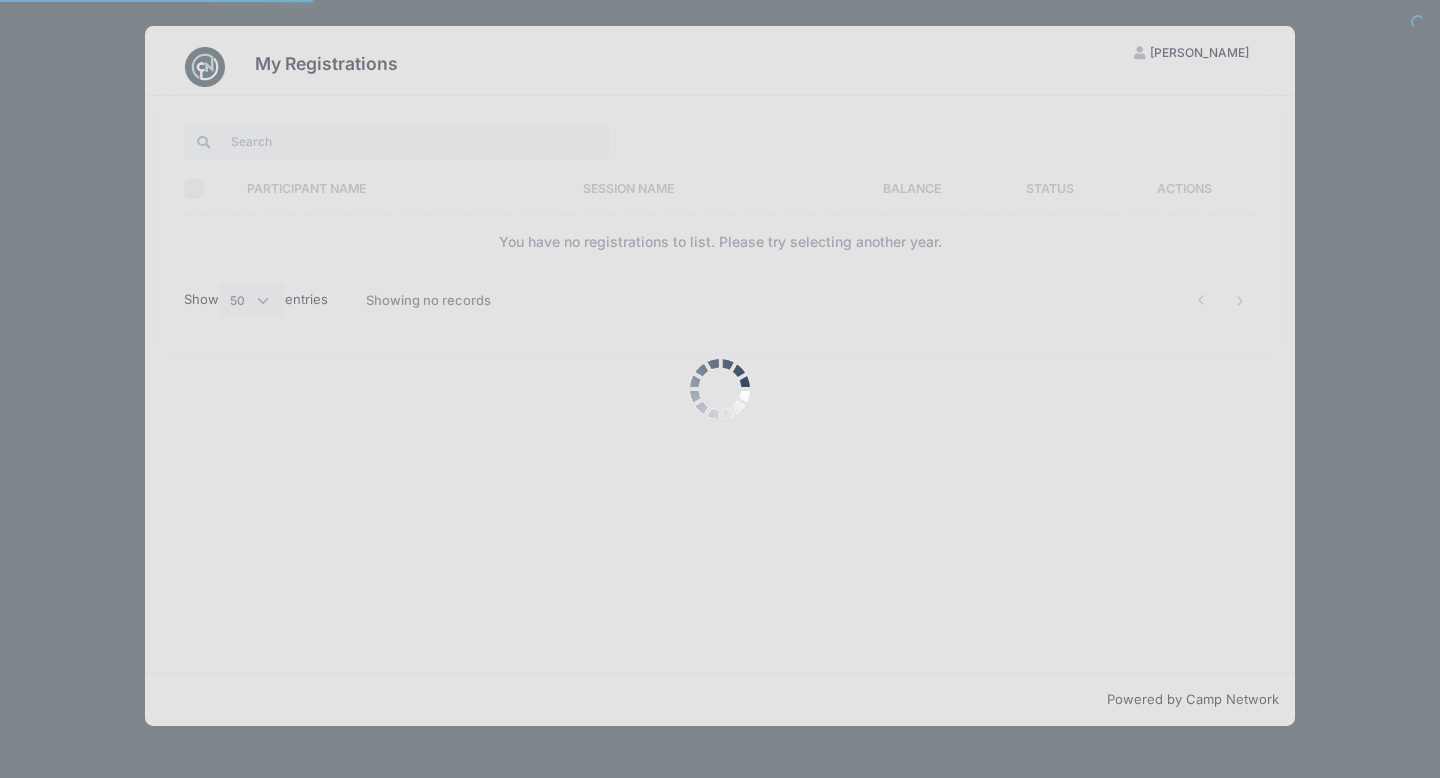 scroll, scrollTop: 0, scrollLeft: 0, axis: both 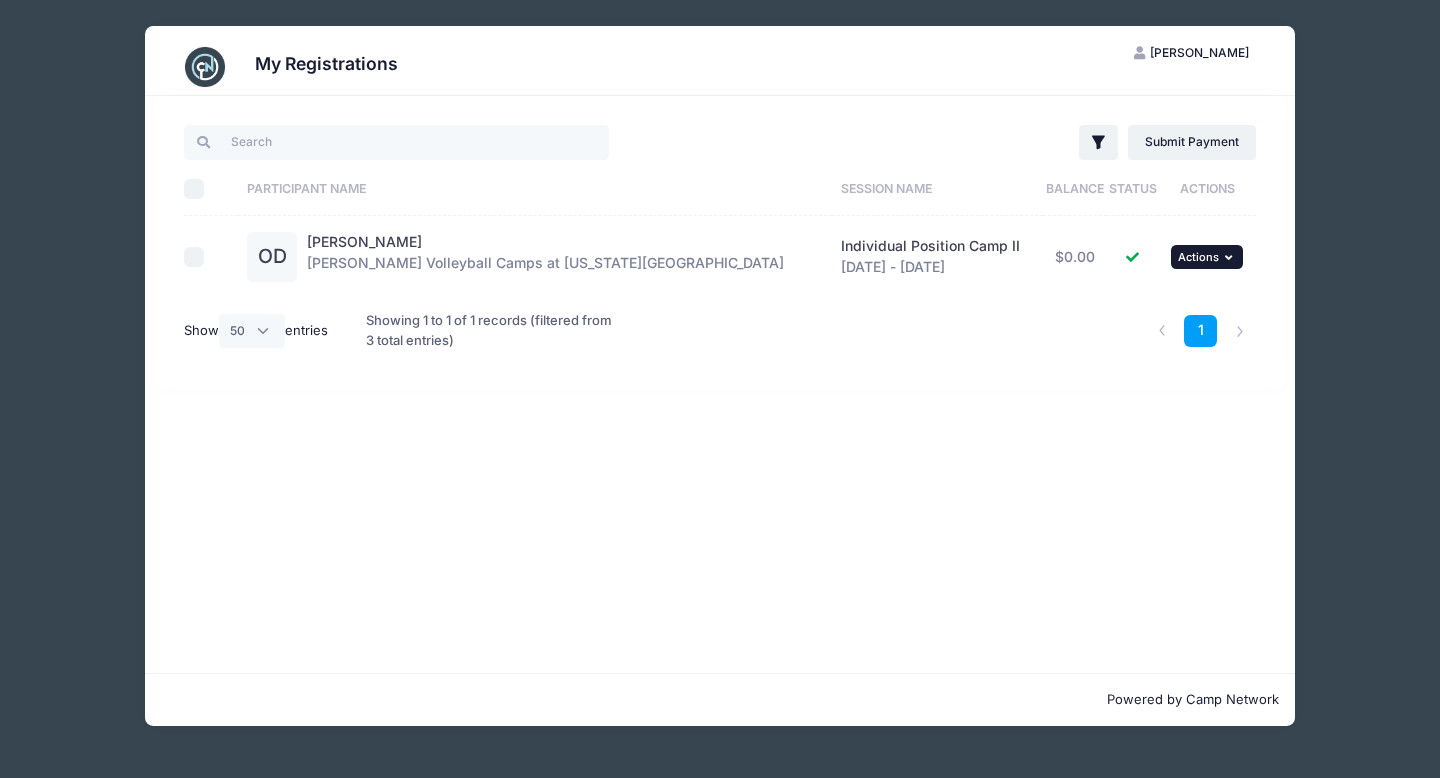 click on "... Actions" at bounding box center [1207, 257] 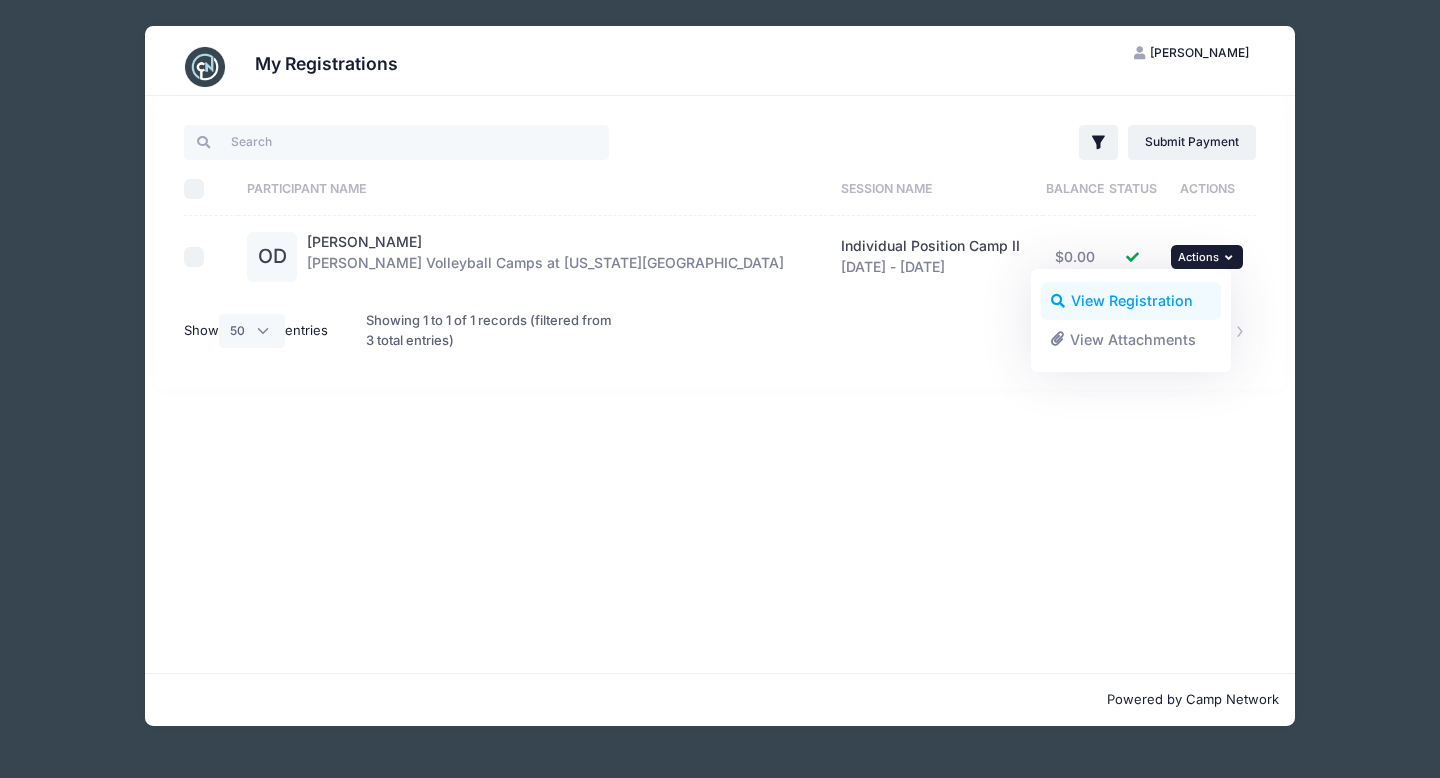 click on "View Registration" at bounding box center (1131, 301) 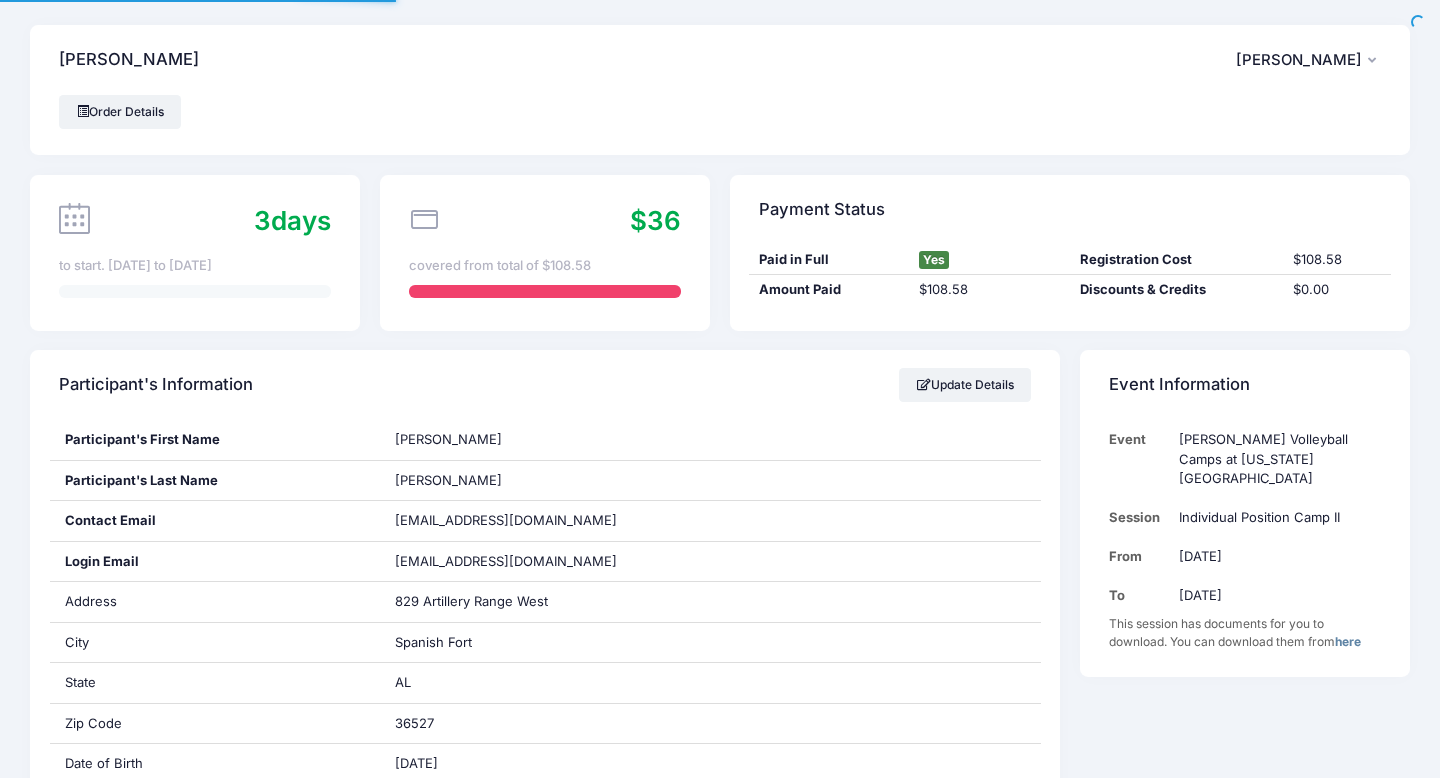 scroll, scrollTop: 0, scrollLeft: 0, axis: both 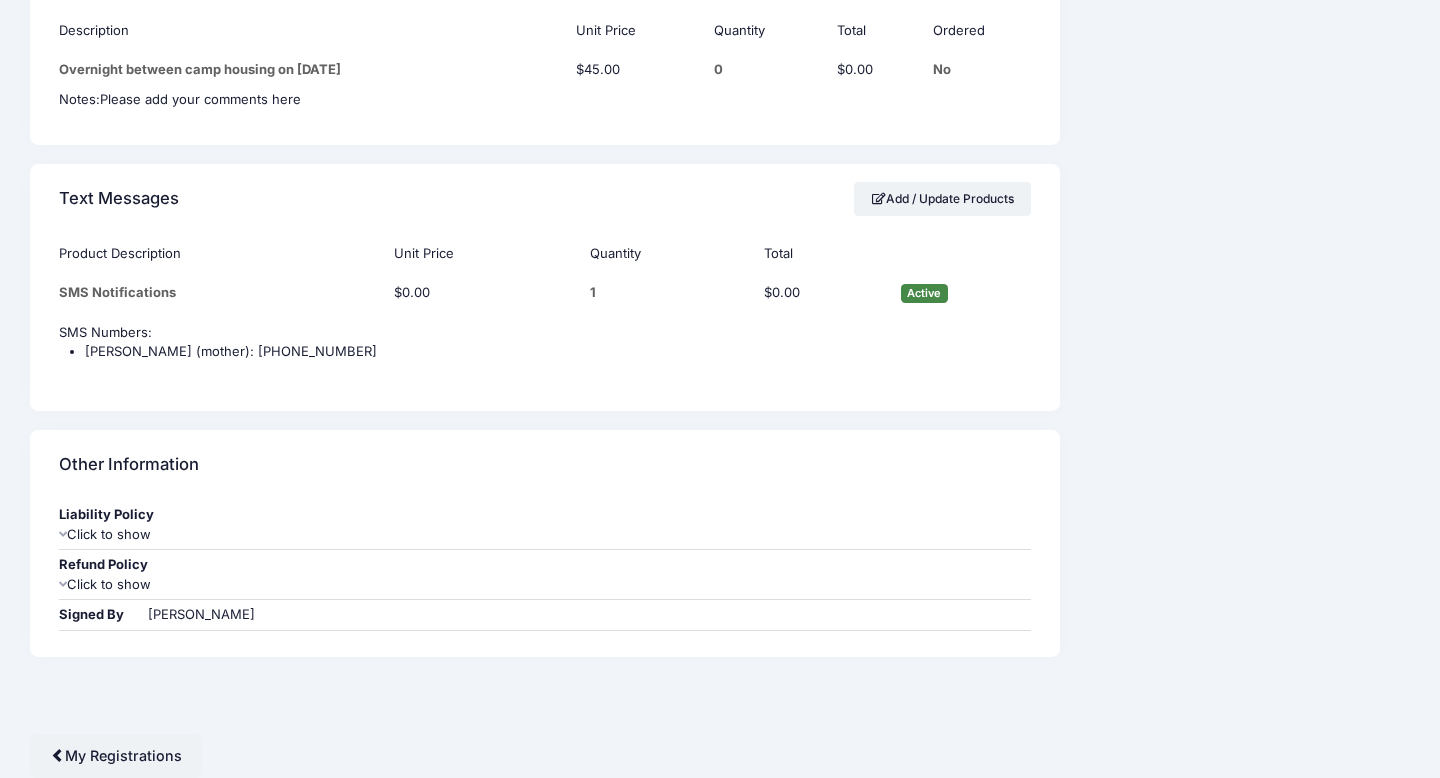 click on "Click to show" at bounding box center [545, 535] 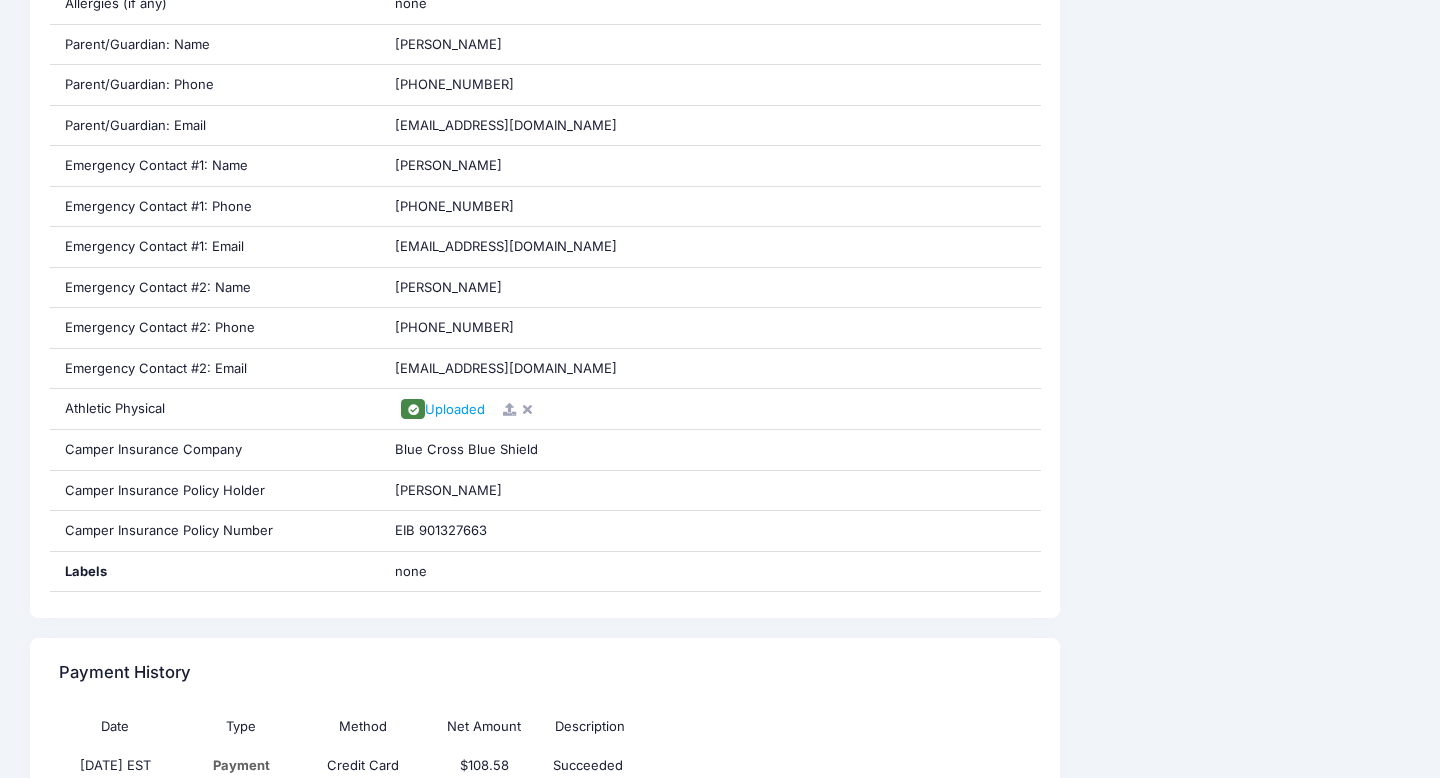 scroll, scrollTop: 1232, scrollLeft: 0, axis: vertical 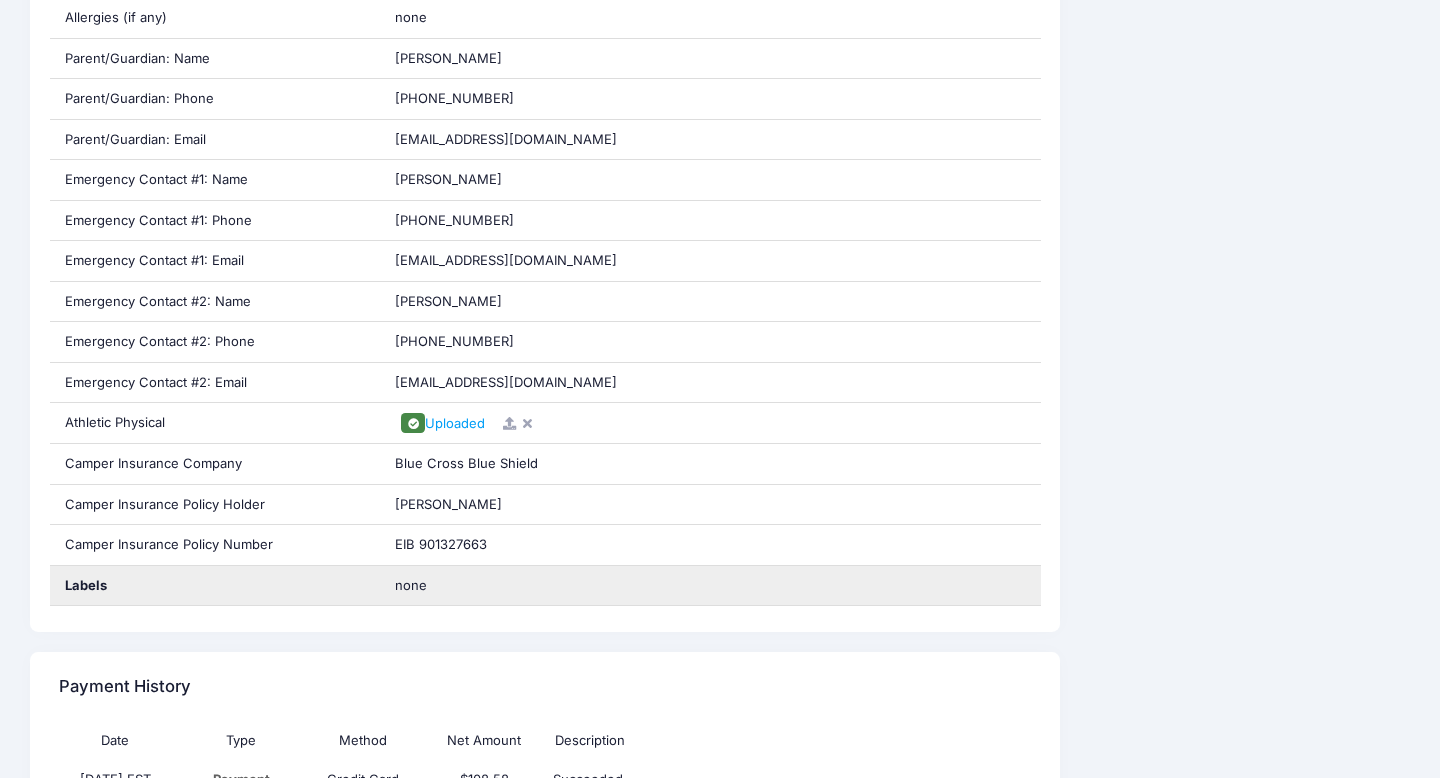 click on "Labels" at bounding box center (215, 586) 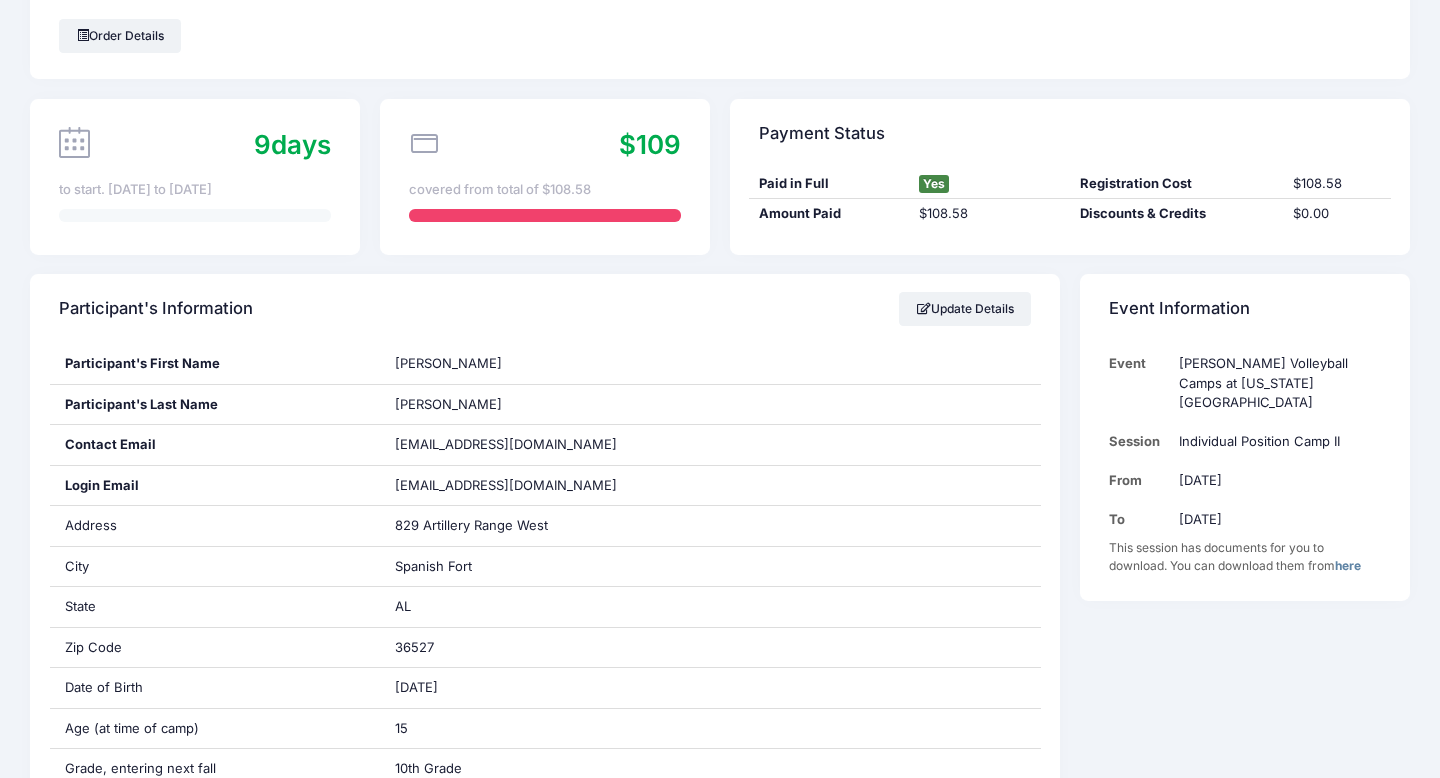 scroll, scrollTop: 78, scrollLeft: 0, axis: vertical 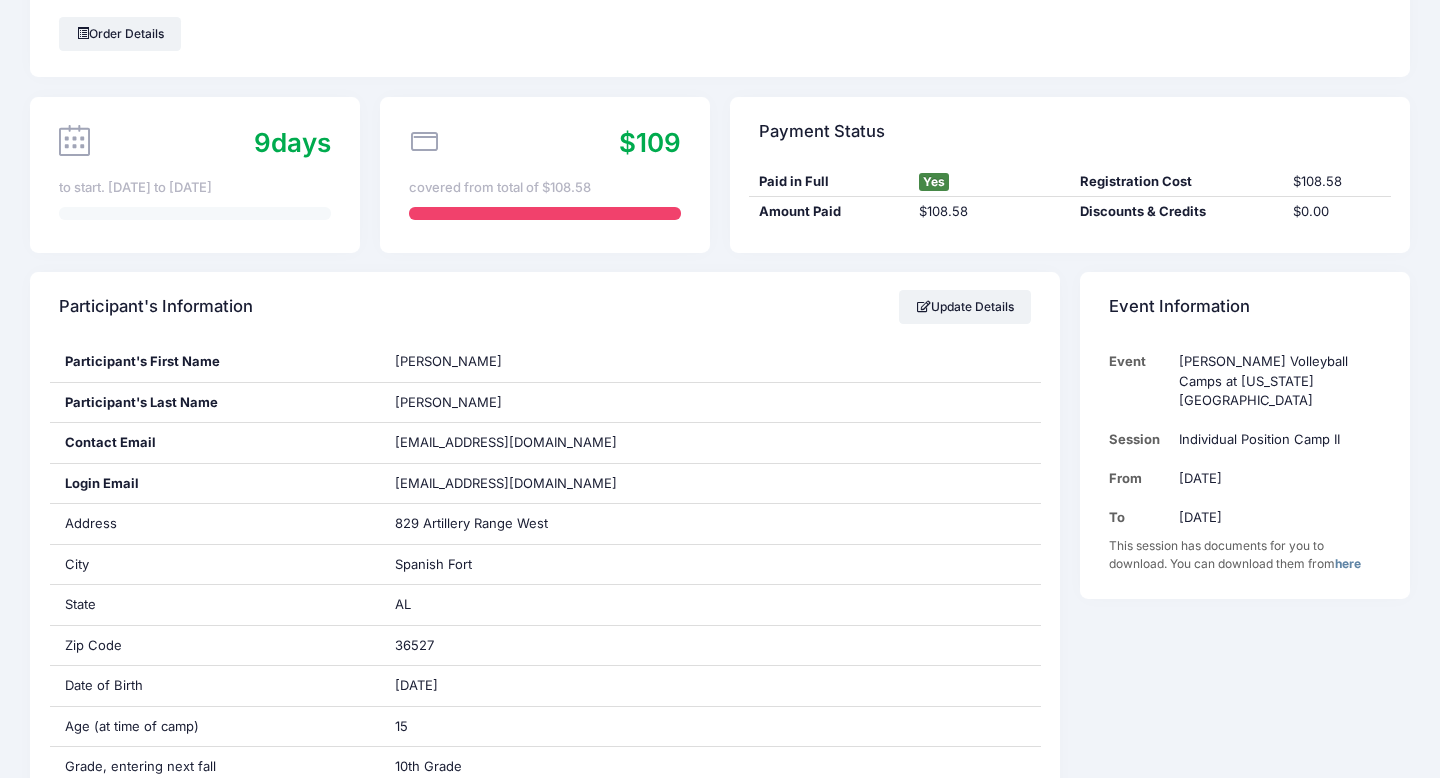 click on "here" at bounding box center (1348, 563) 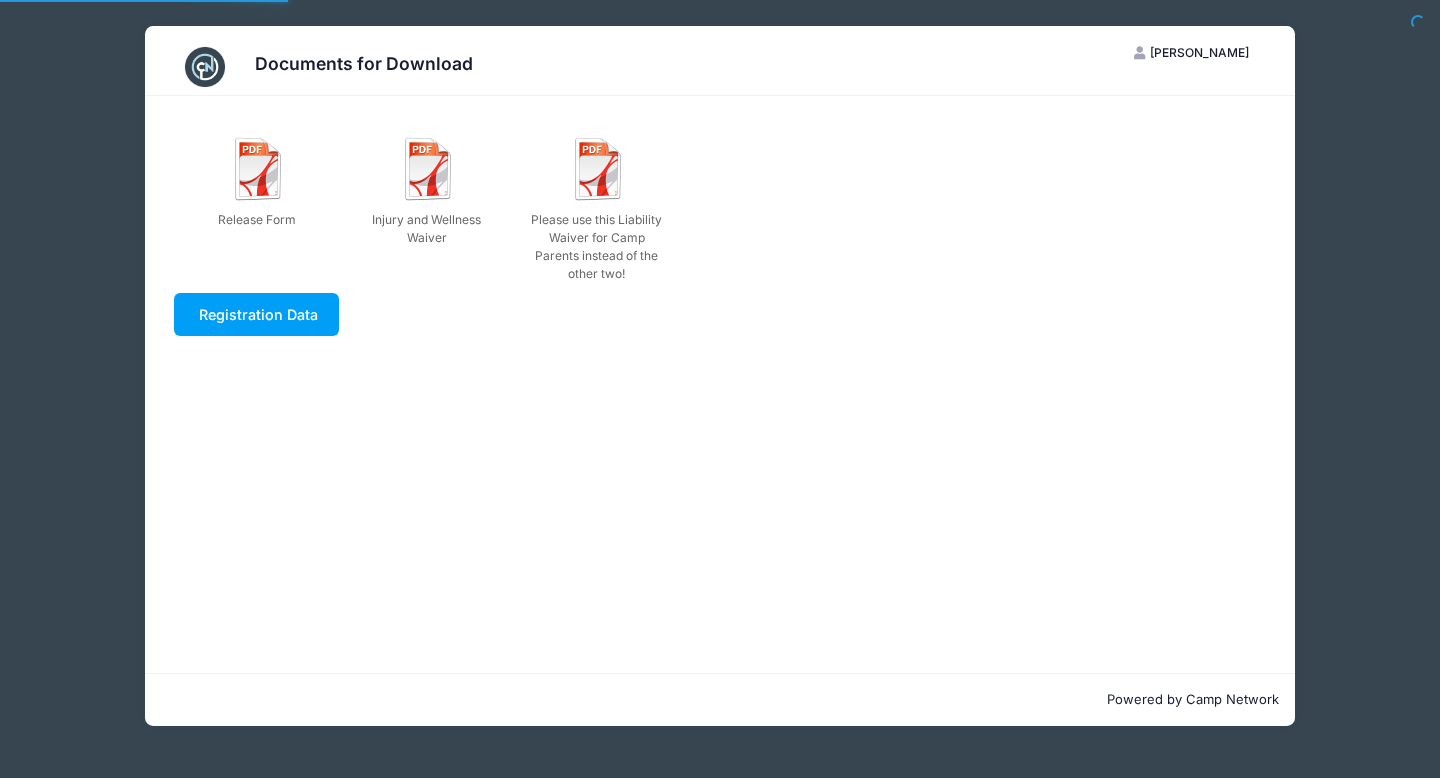 scroll, scrollTop: 0, scrollLeft: 0, axis: both 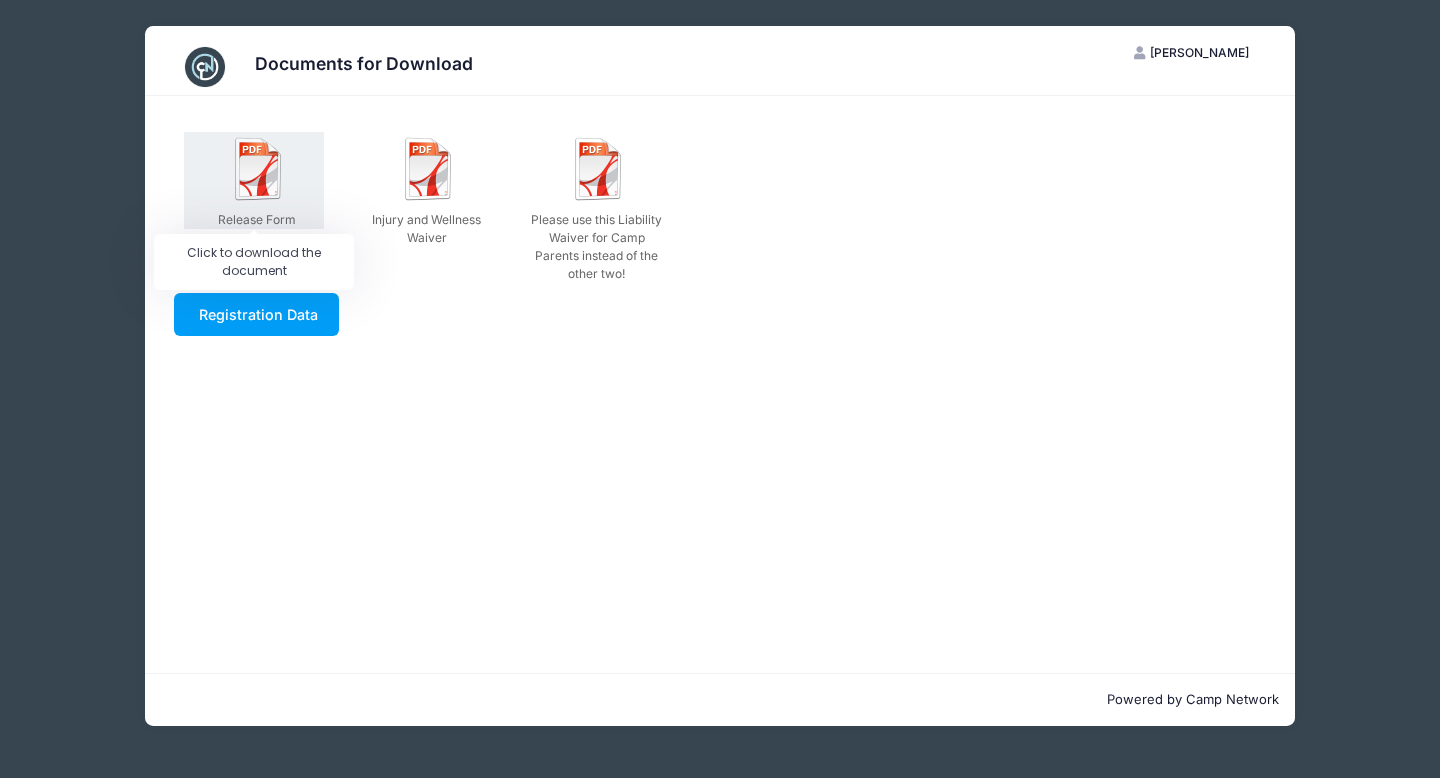 click at bounding box center (259, 169) 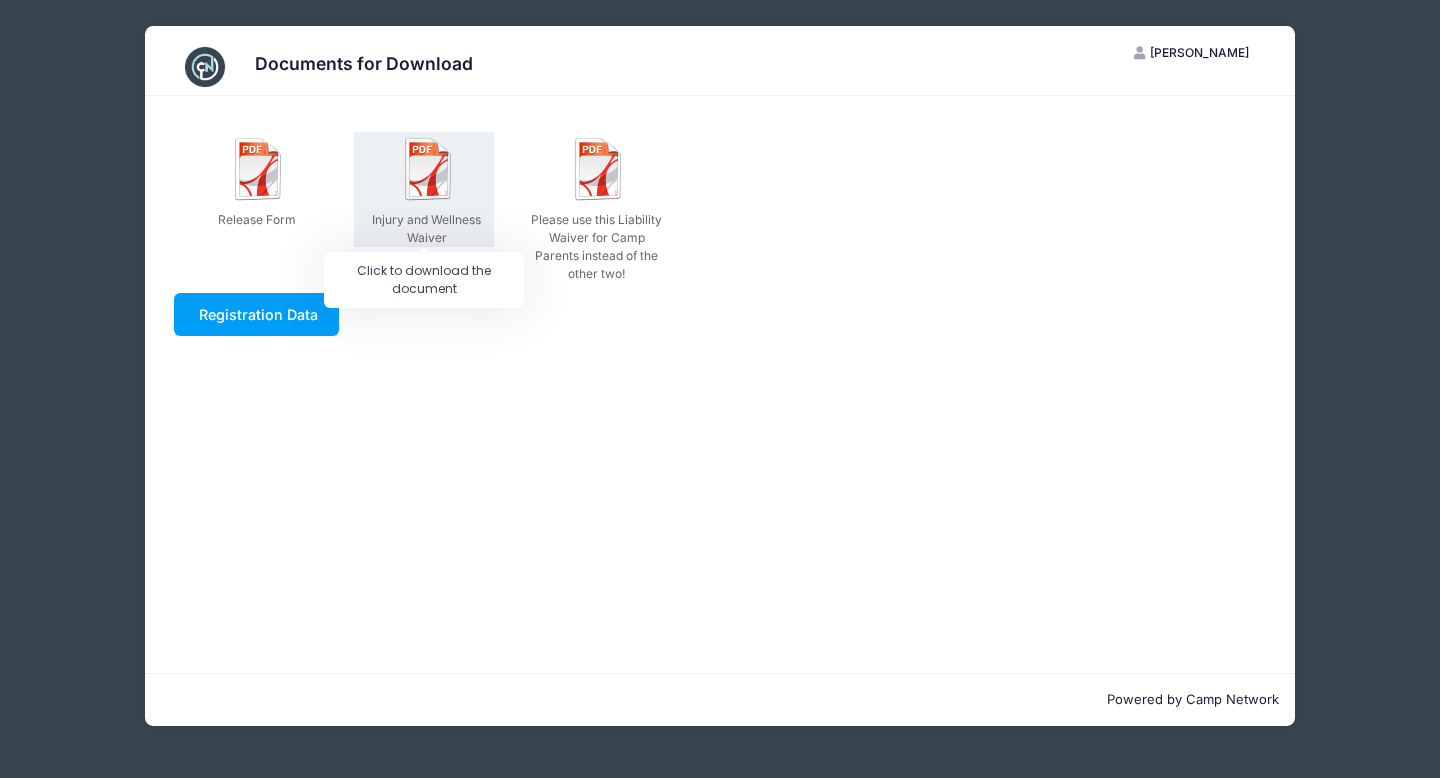 click at bounding box center (429, 169) 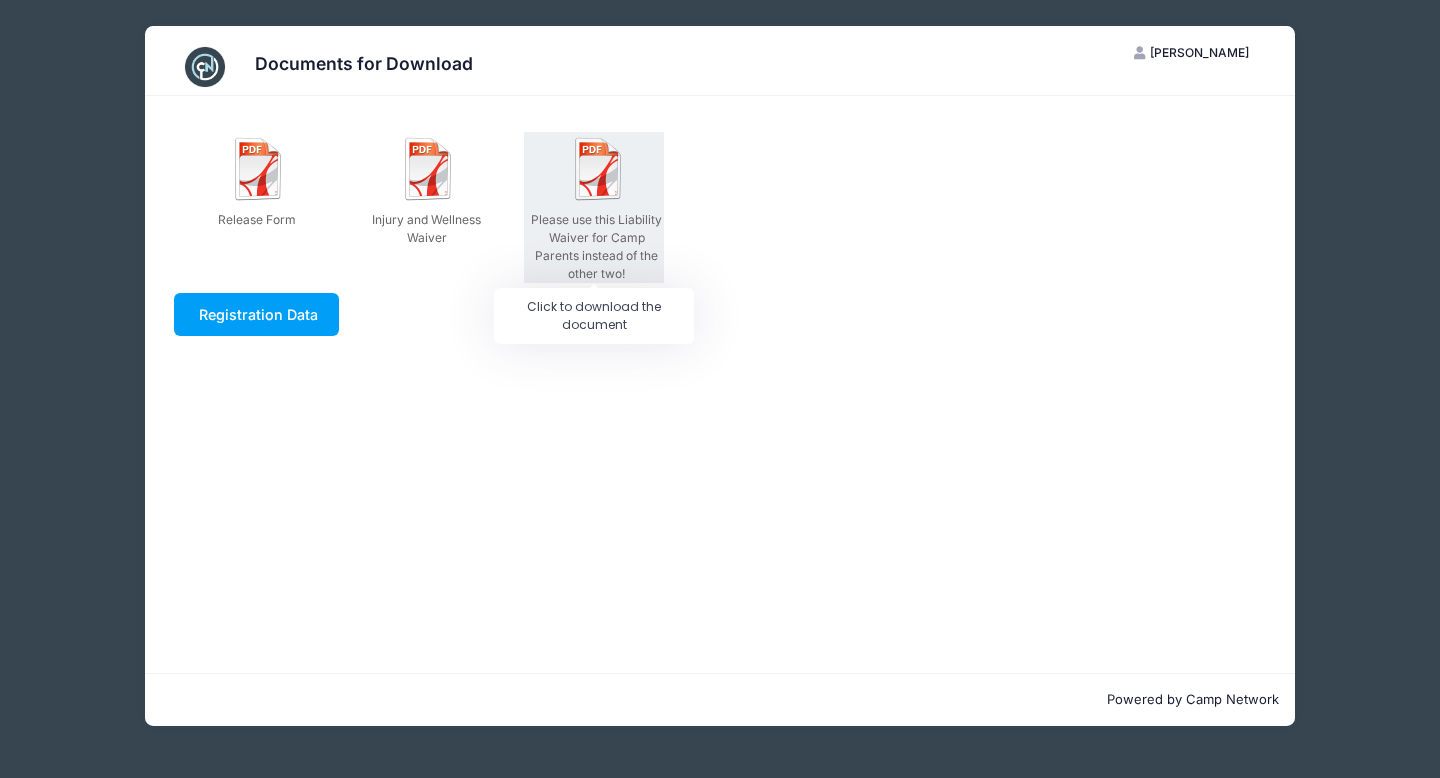 click at bounding box center [599, 169] 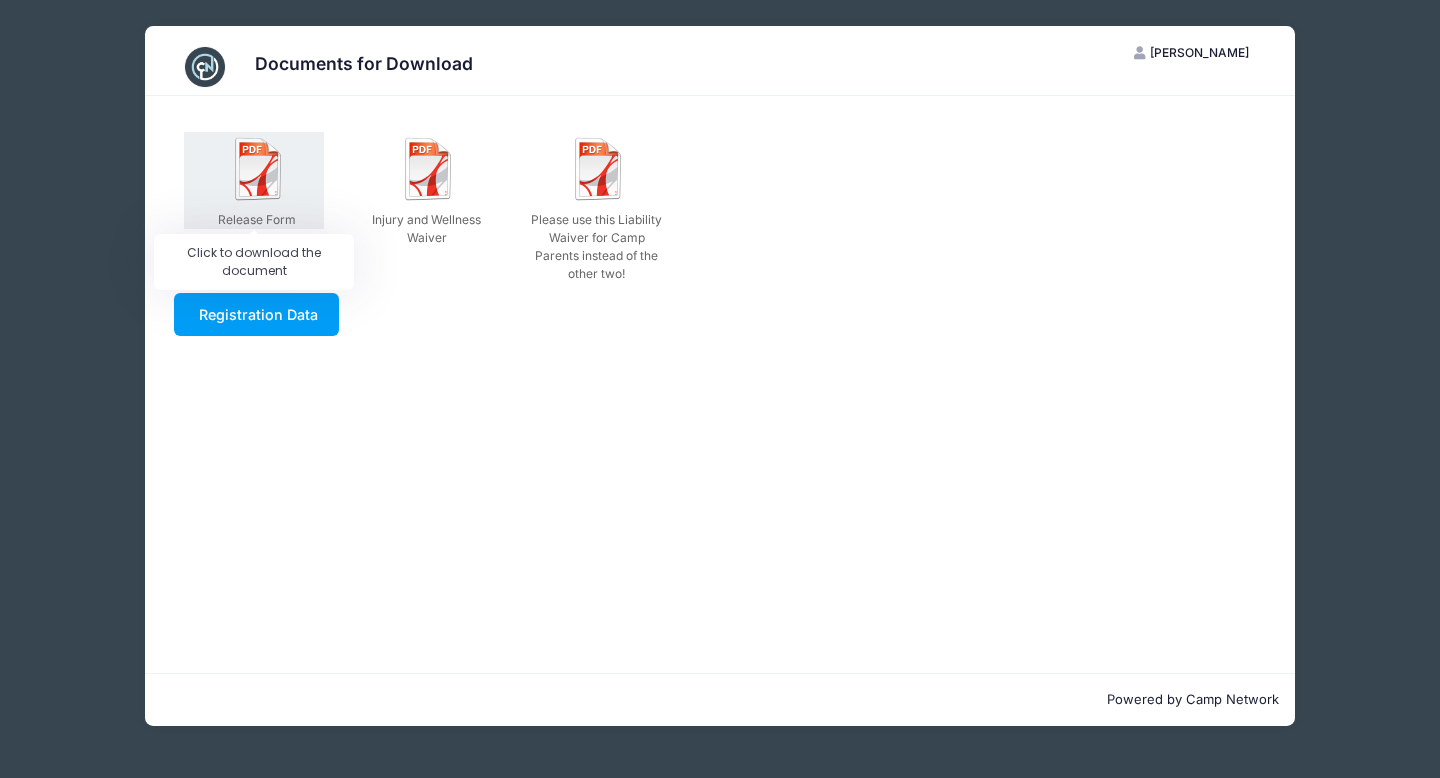 click on "Release Form" at bounding box center (256, 220) 